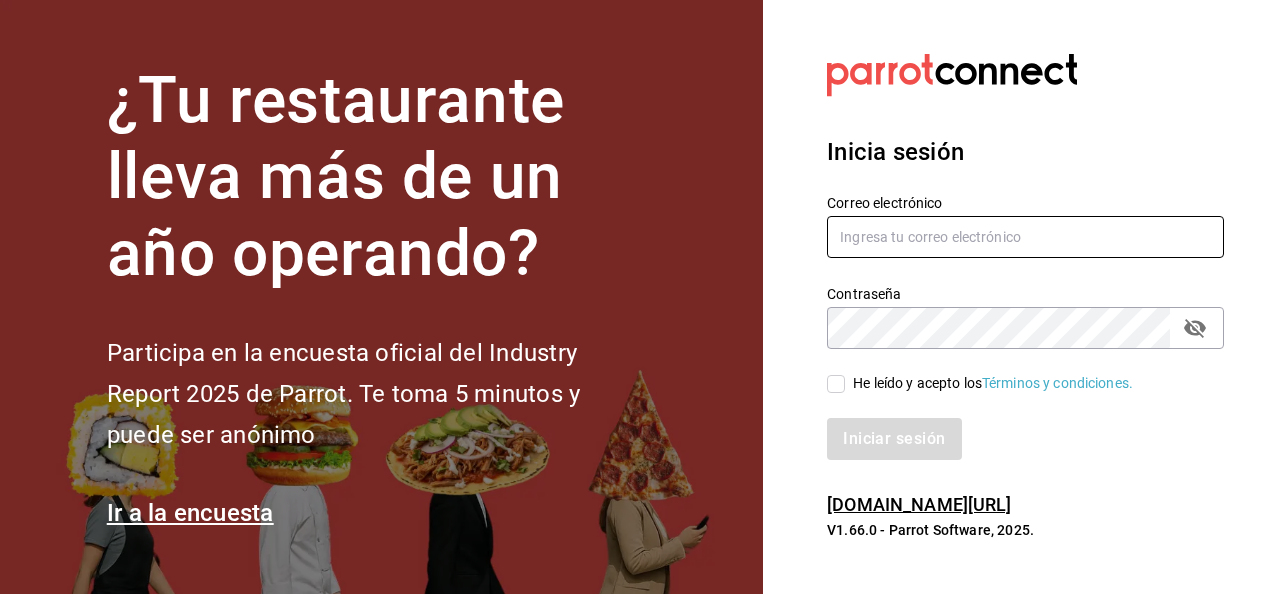 scroll, scrollTop: 0, scrollLeft: 0, axis: both 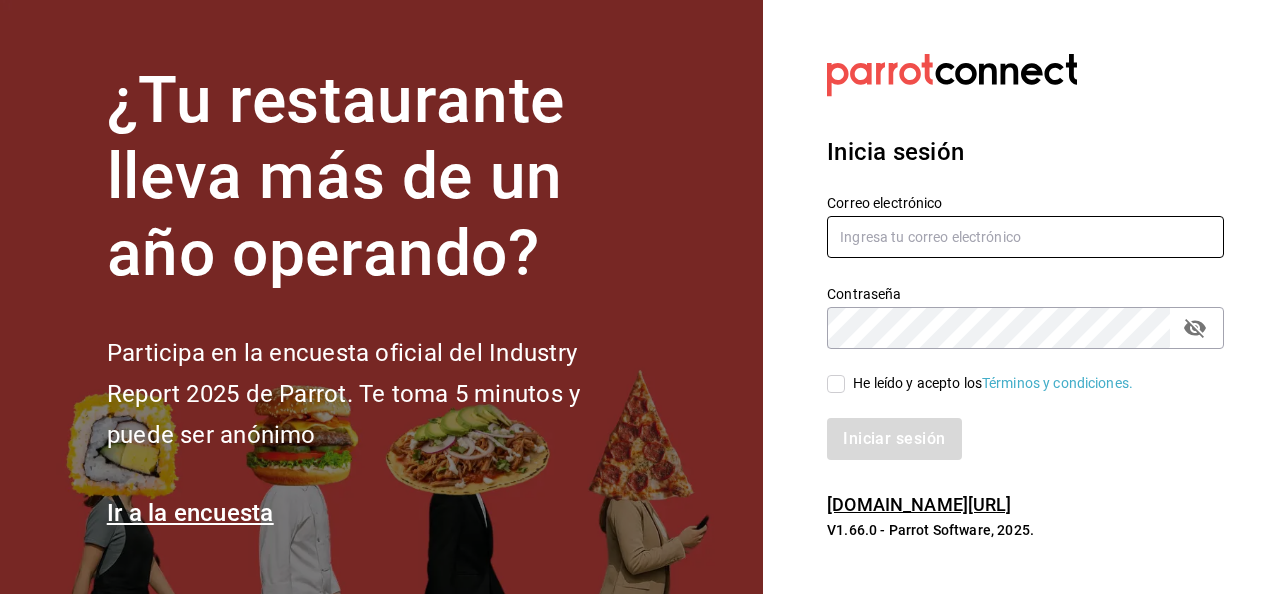 type on "[EMAIL_ADDRESS][DOMAIN_NAME]" 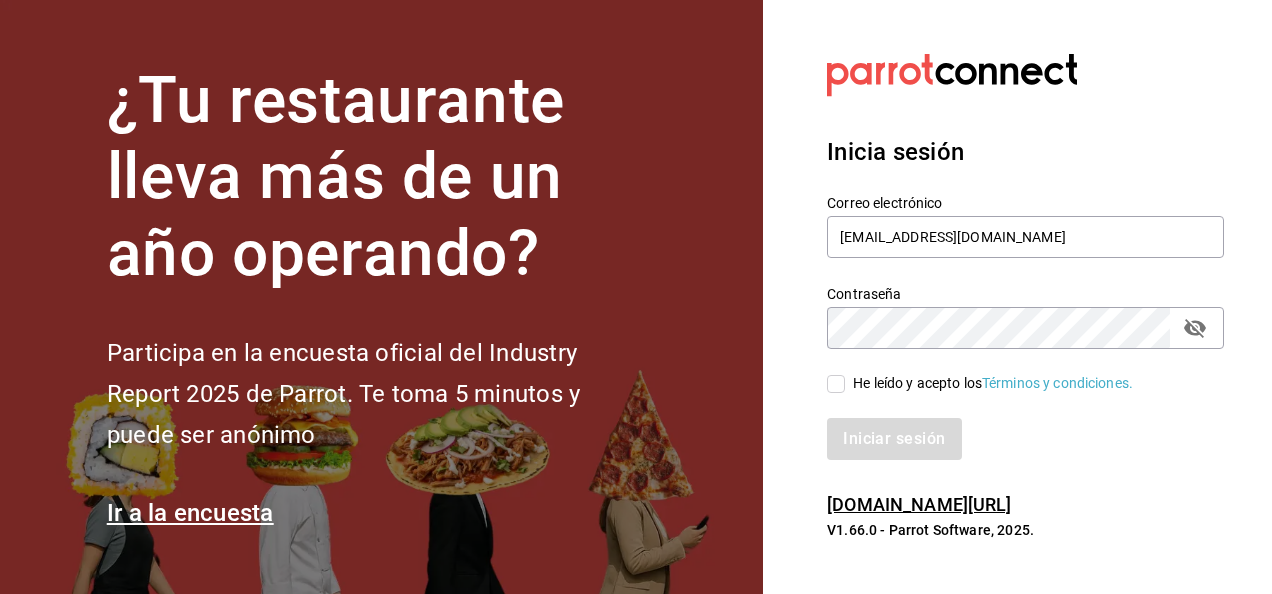 click on "He leído y acepto los  Términos y condiciones." at bounding box center (836, 384) 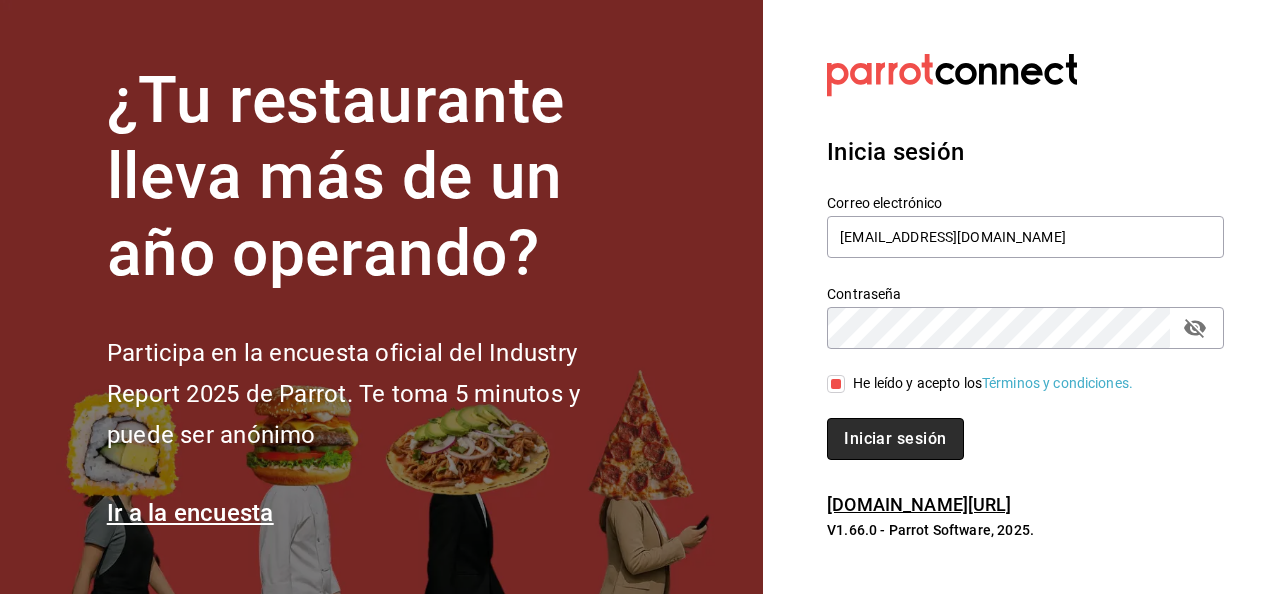 click on "Iniciar sesión" at bounding box center [895, 439] 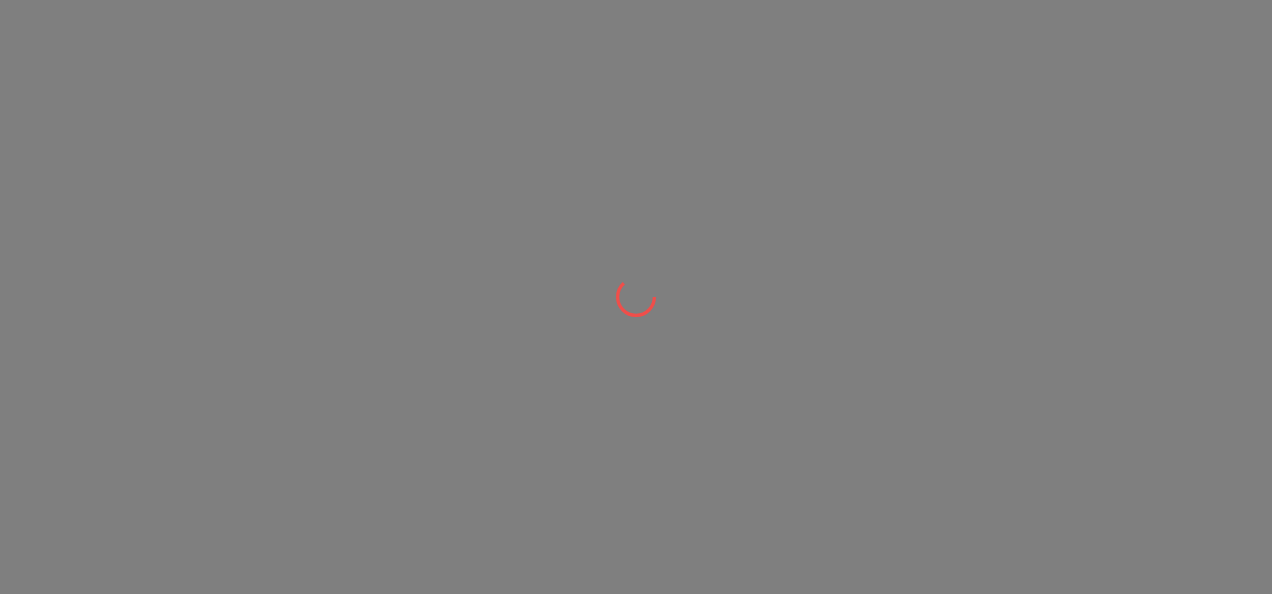 scroll, scrollTop: 0, scrollLeft: 0, axis: both 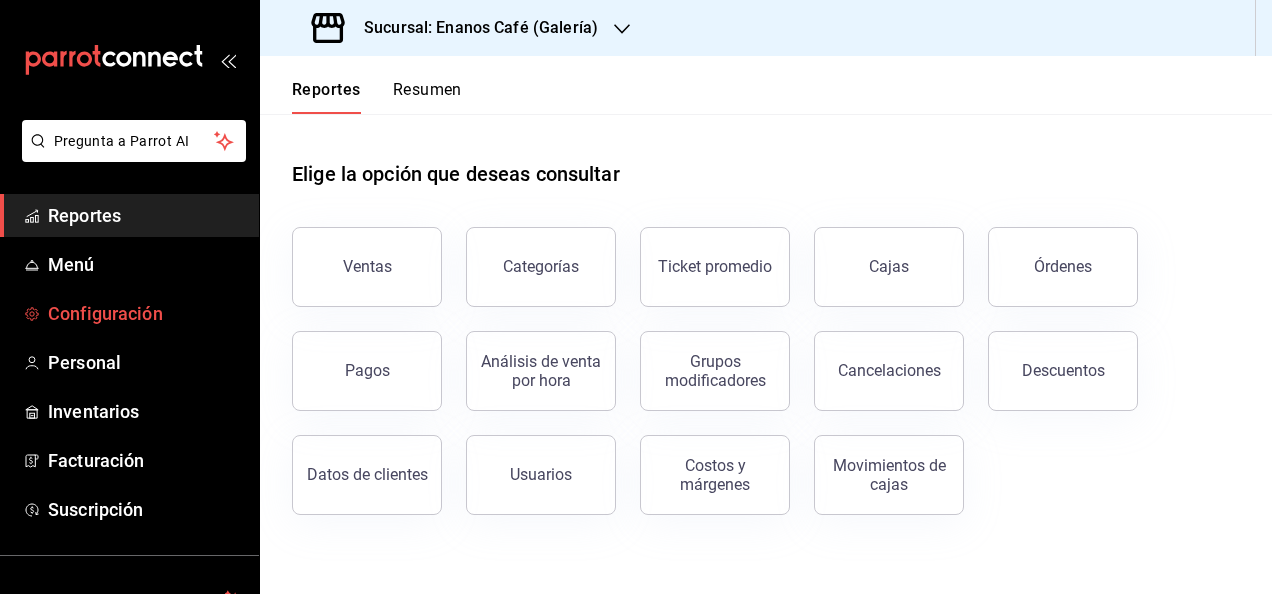 click on "Configuración" at bounding box center [145, 313] 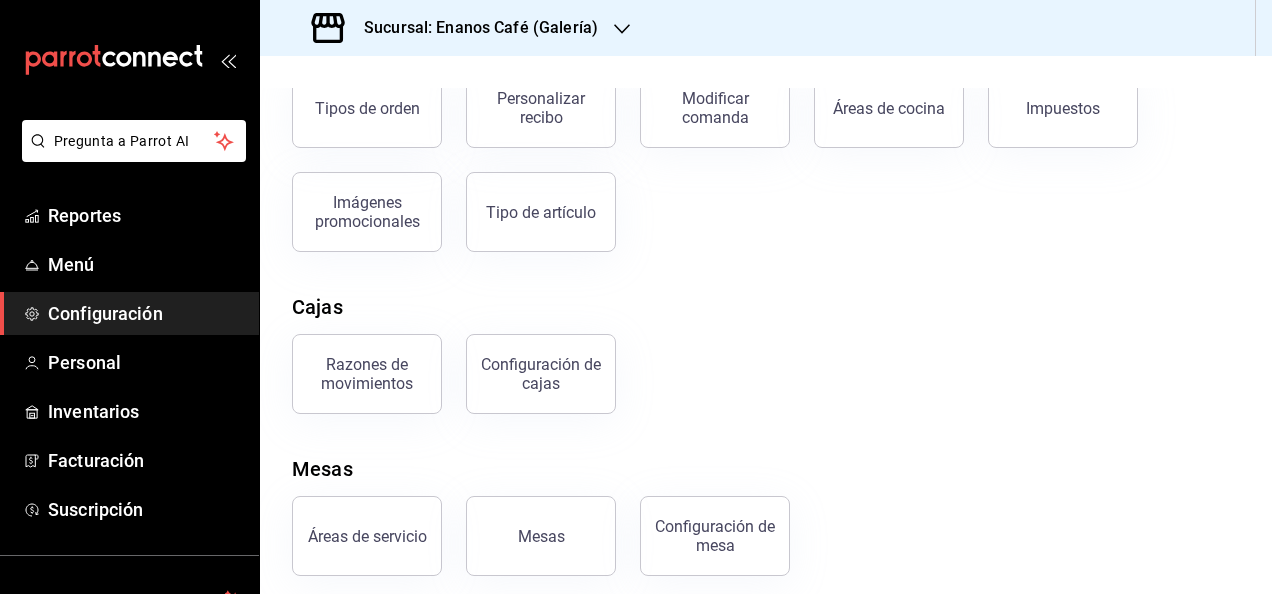 scroll, scrollTop: 420, scrollLeft: 0, axis: vertical 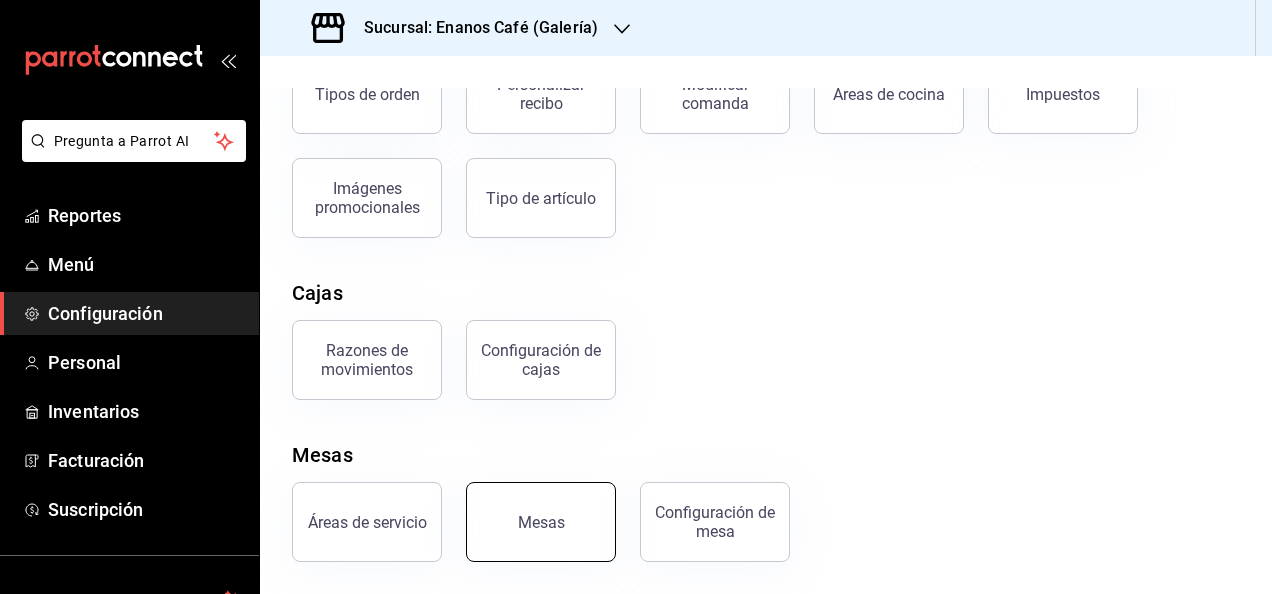 click on "Mesas" at bounding box center [541, 522] 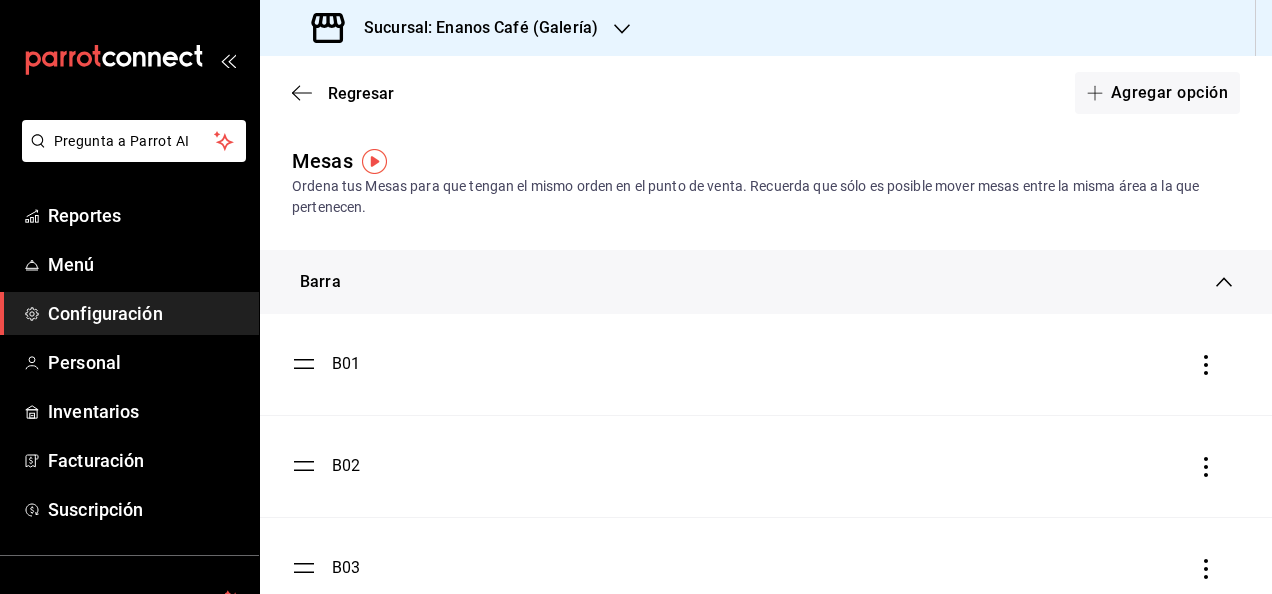 click on "Configuración" at bounding box center (145, 313) 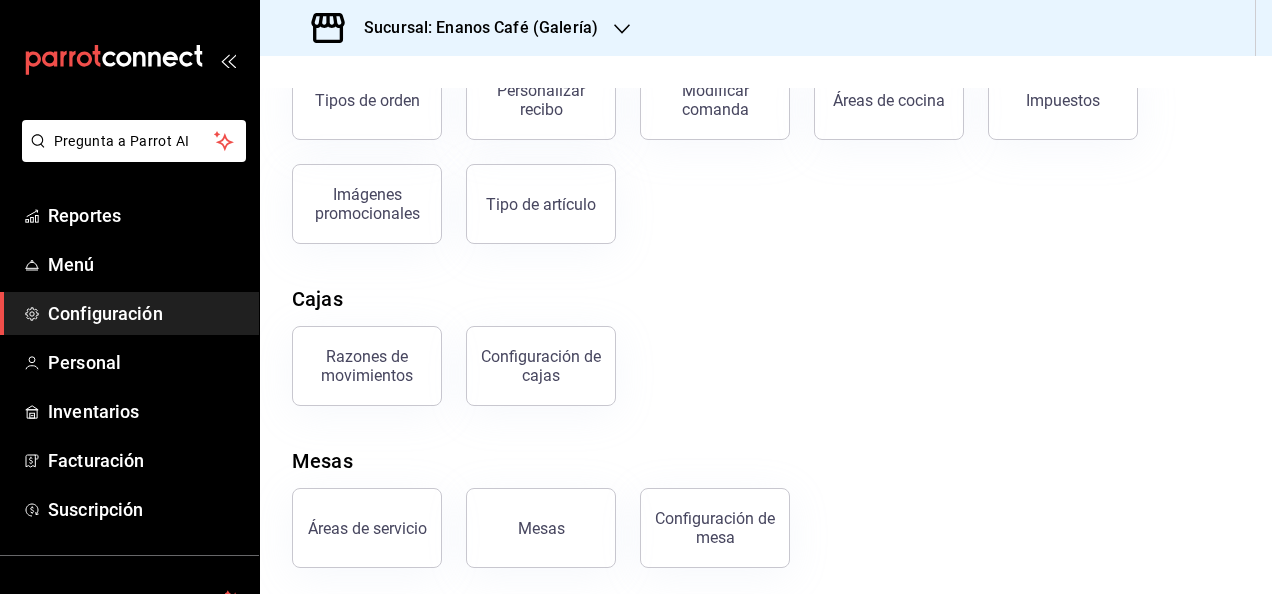 scroll, scrollTop: 420, scrollLeft: 0, axis: vertical 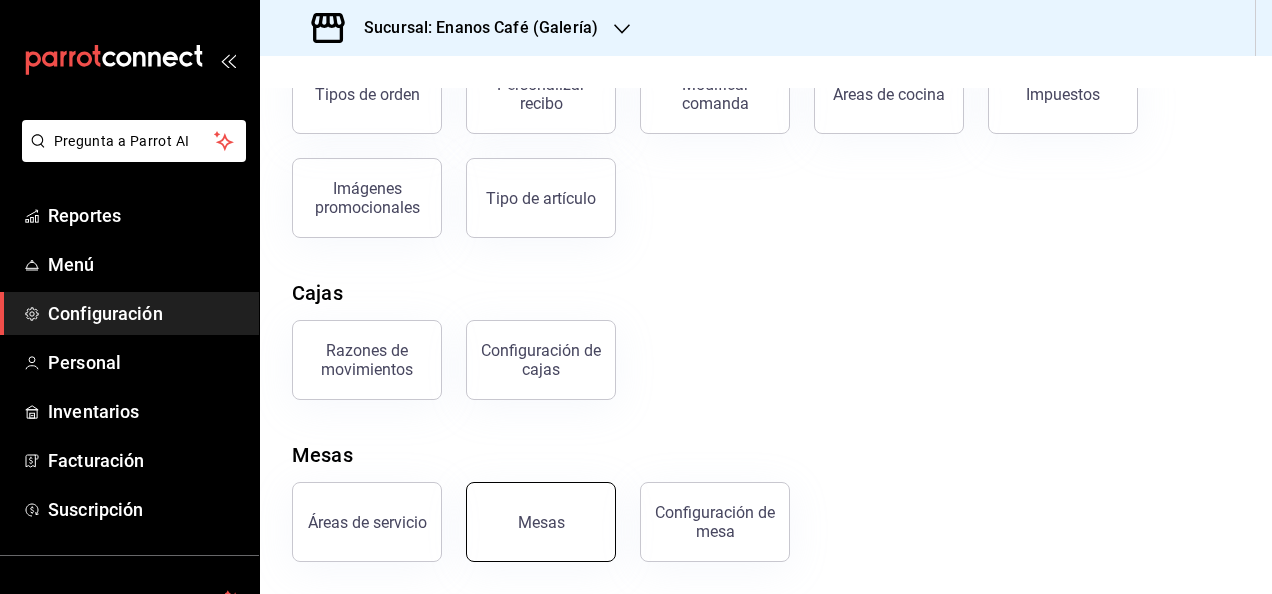click on "Mesas" at bounding box center (541, 522) 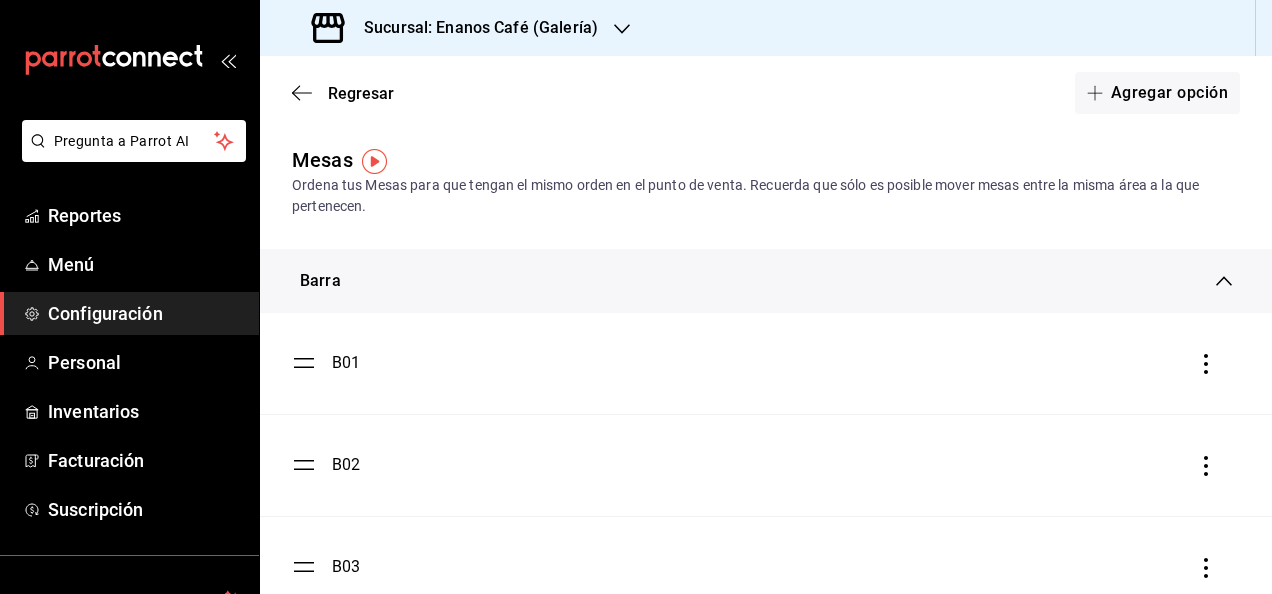scroll, scrollTop: 0, scrollLeft: 0, axis: both 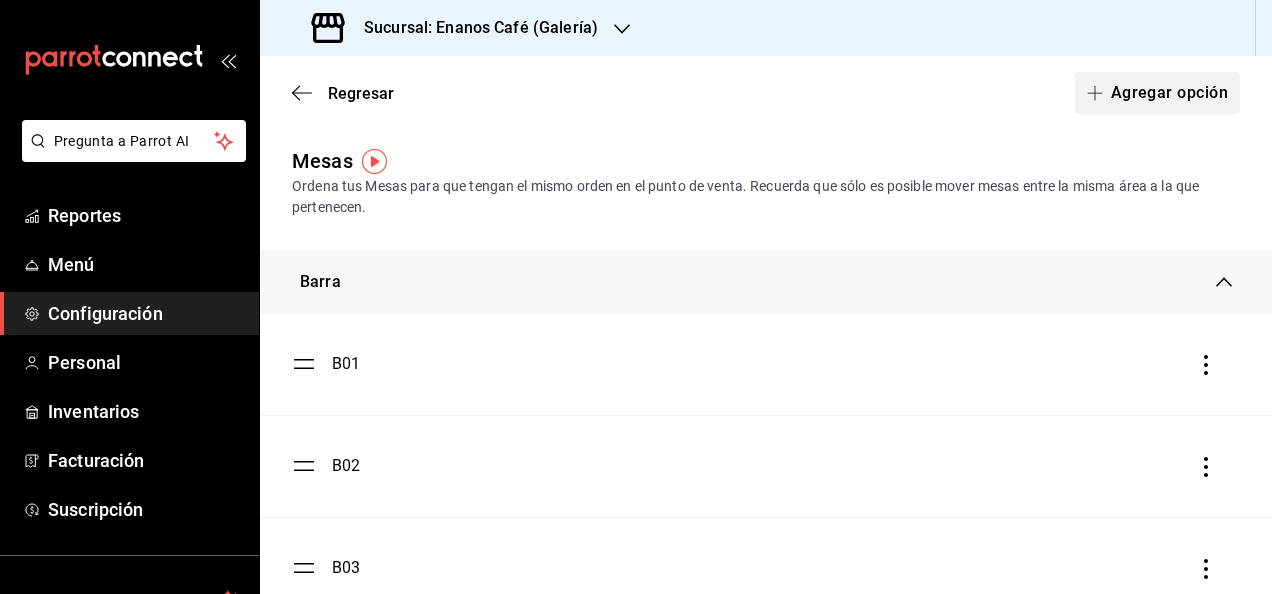 click on "Agregar opción" at bounding box center [1157, 93] 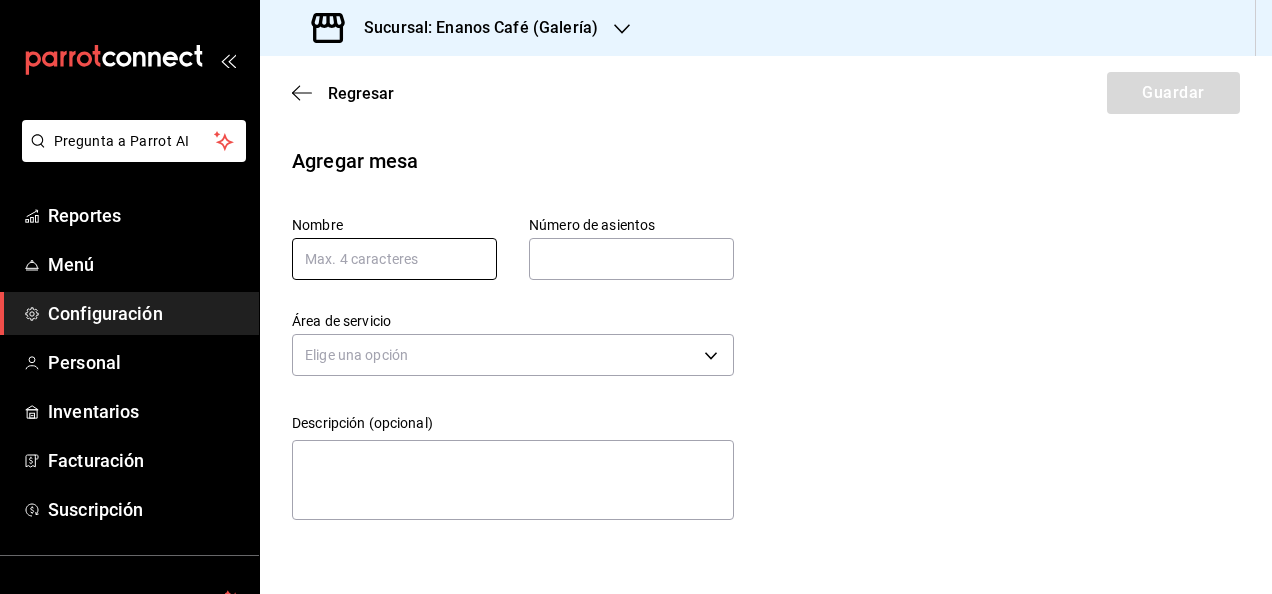 click at bounding box center [394, 259] 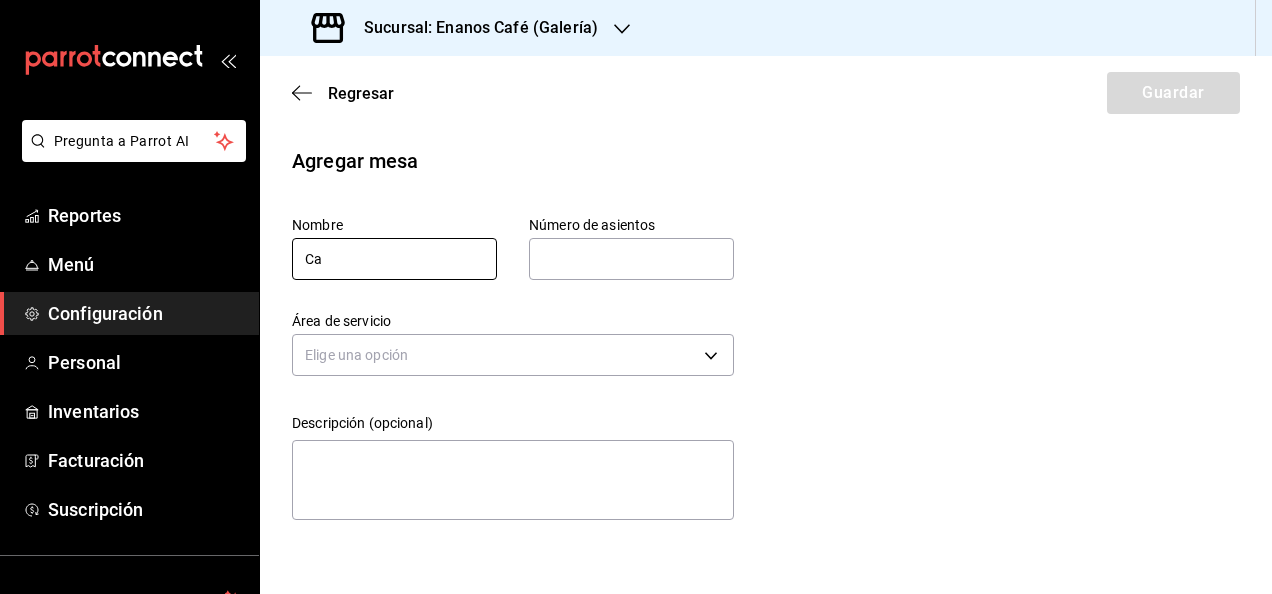 type on "C" 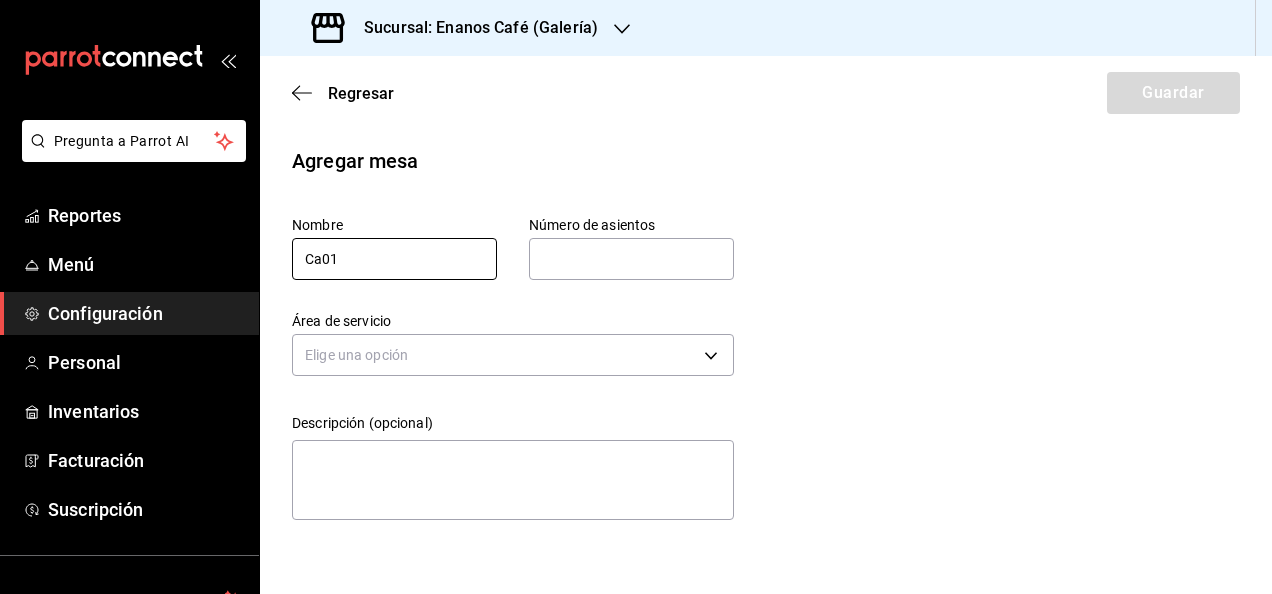 type on "Ca01" 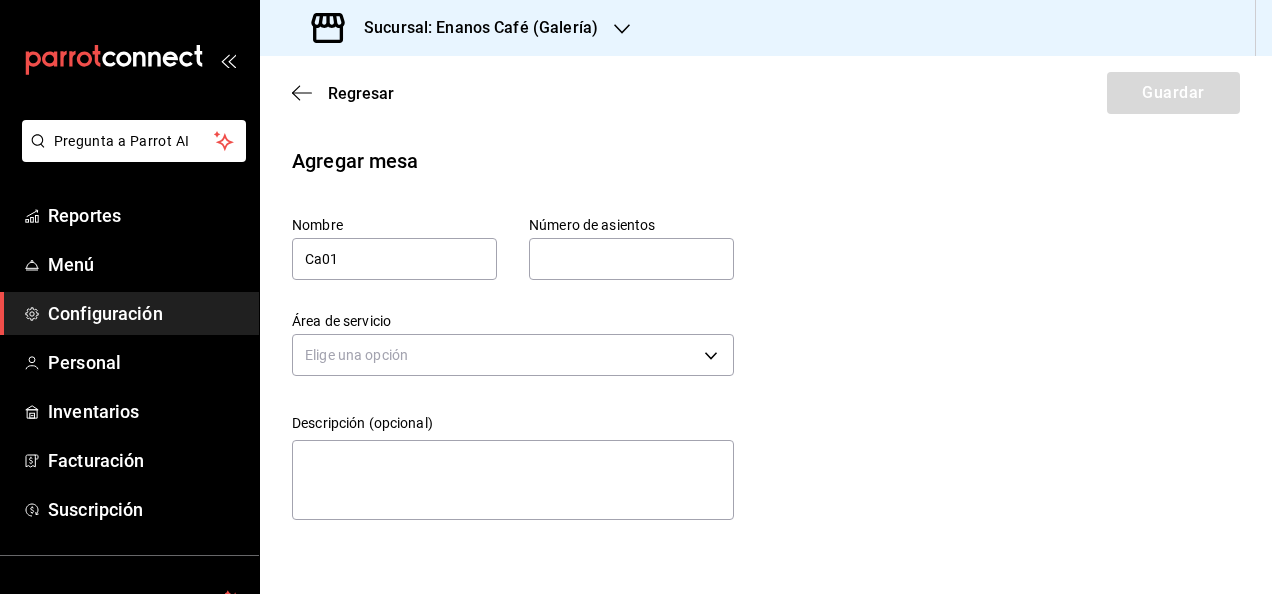 click at bounding box center (631, 259) 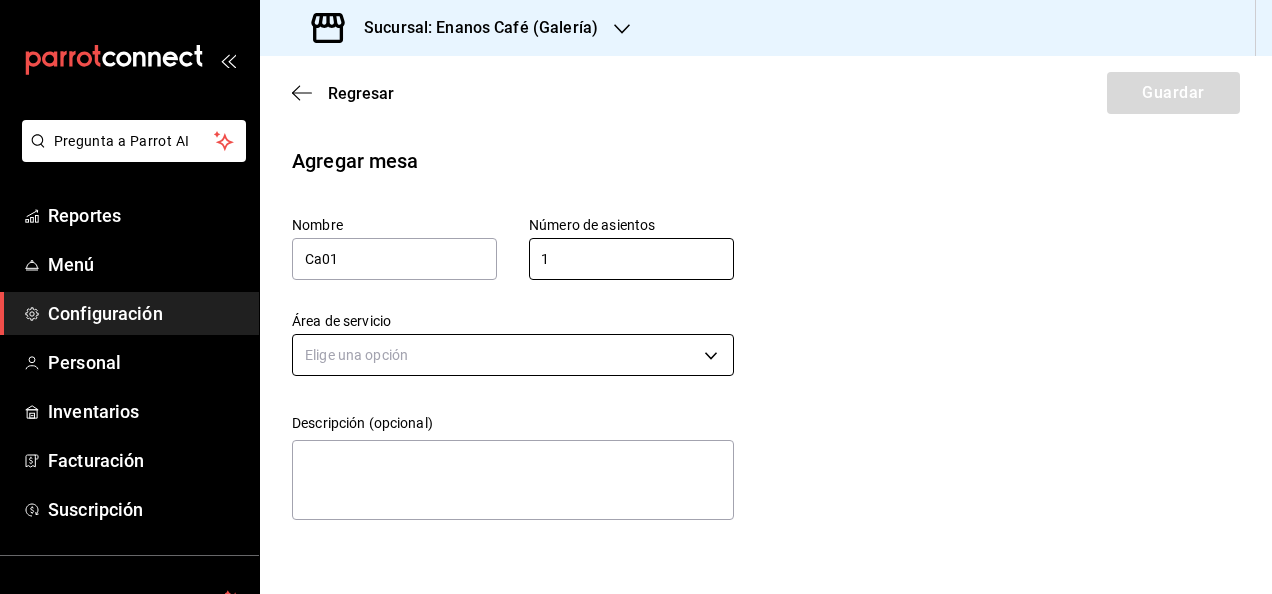 type on "1" 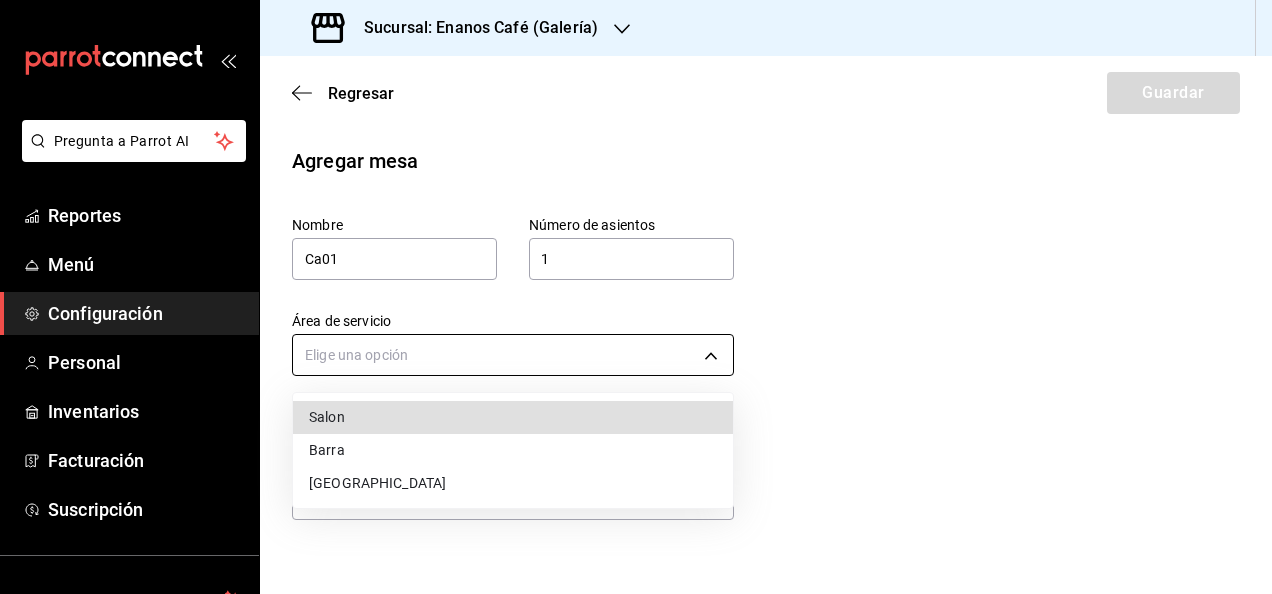 click on "Pregunta a Parrot AI Reportes   Menú   Configuración   Personal   Inventarios   Facturación   Suscripción   Ayuda Recomienda Parrot   [PERSON_NAME]   Sugerir nueva función   Sucursal: Enanos Café (Galería) Regresar Guardar Agregar mesa Nombre Ca01 Número de asientos 1 Número de asientos Área de servicio Elige una opción Descripción (opcional) x GANA 1 MES GRATIS EN TU SUSCRIPCIÓN AQUÍ ¿Recuerdas cómo empezó tu restaurante?
[DATE] puedes ayudar a un colega a tener el mismo cambio que tú viviste.
Recomienda Parrot directamente desde tu Portal Administrador.
Es fácil y rápido.
🎁 Por cada restaurante que se una, ganas 1 mes gratis. Ver video tutorial Ir a video Pregunta a Parrot AI Reportes   Menú   Configuración   Personal   Inventarios   Facturación   Suscripción   Ayuda Recomienda Parrot   [PERSON_NAME]   Sugerir nueva función   Visitar centro de ayuda [PHONE_NUMBER] [EMAIL_ADDRESS][DOMAIN_NAME] Visitar centro de ayuda [PHONE_NUMBER] [EMAIL_ADDRESS][DOMAIN_NAME] Salon Barra" at bounding box center (636, 297) 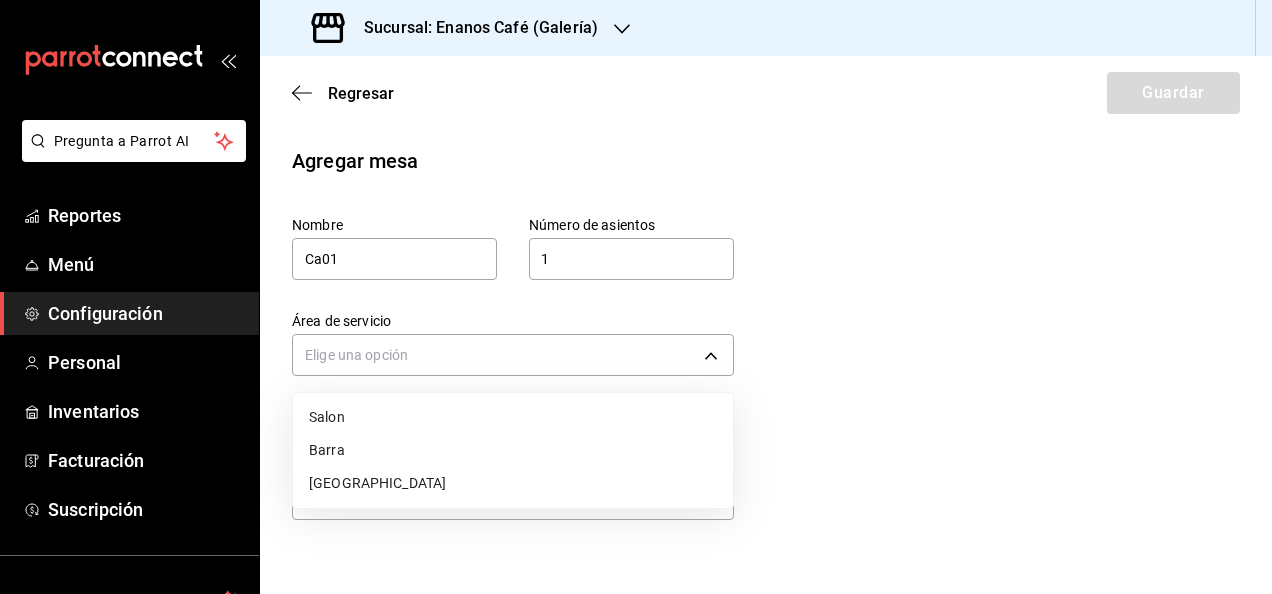 click on "[GEOGRAPHIC_DATA]" at bounding box center [513, 483] 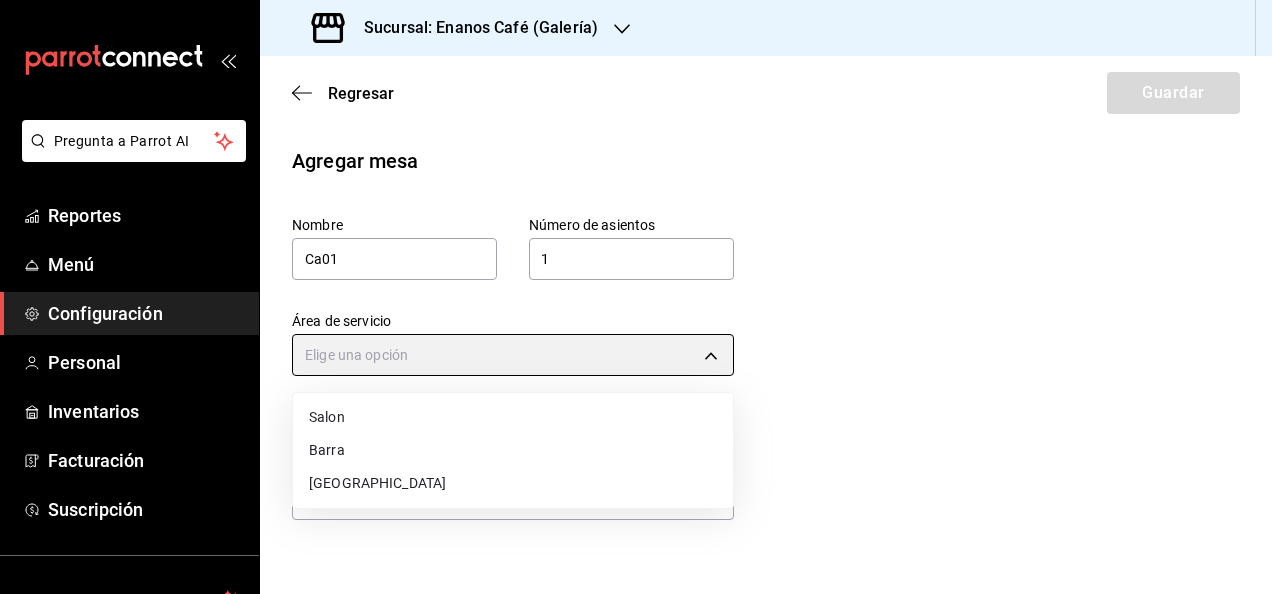 type on "c4ca7424-8e43-4532-a7ee-81dcb94cb589" 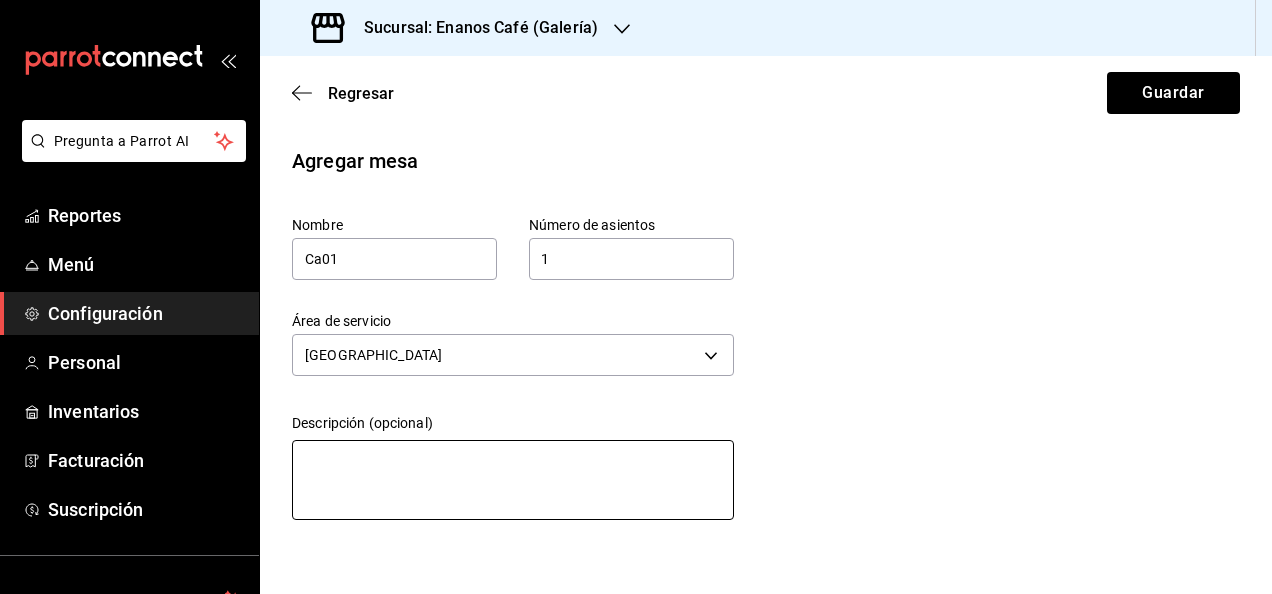 click at bounding box center [513, 480] 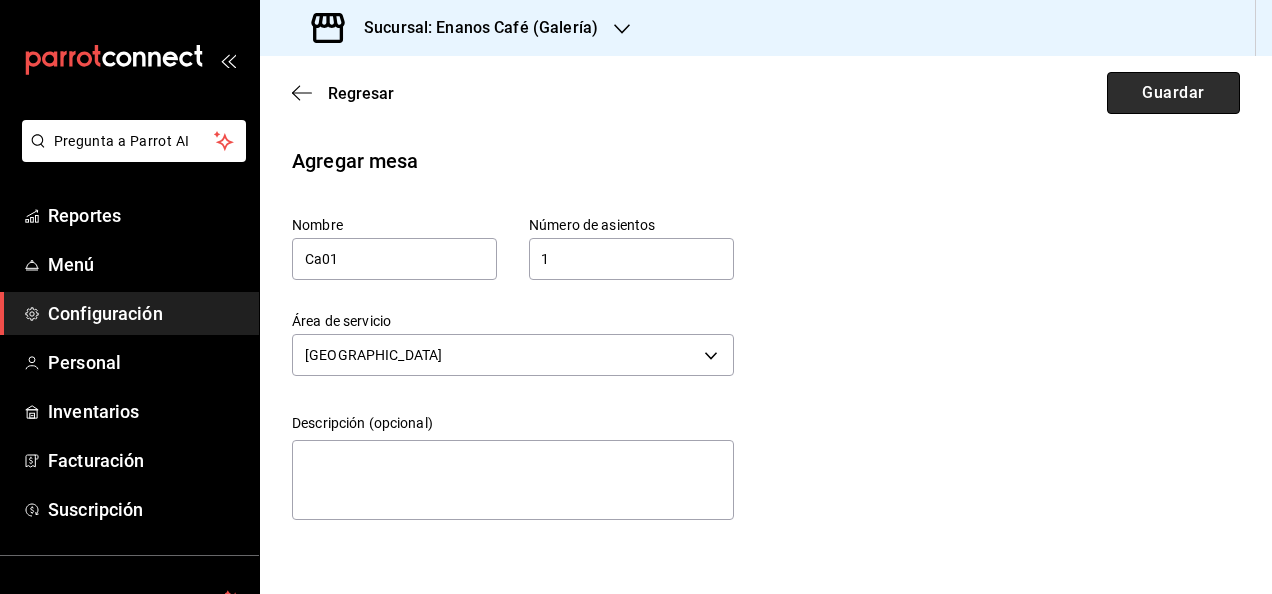 click on "Guardar" at bounding box center (1173, 93) 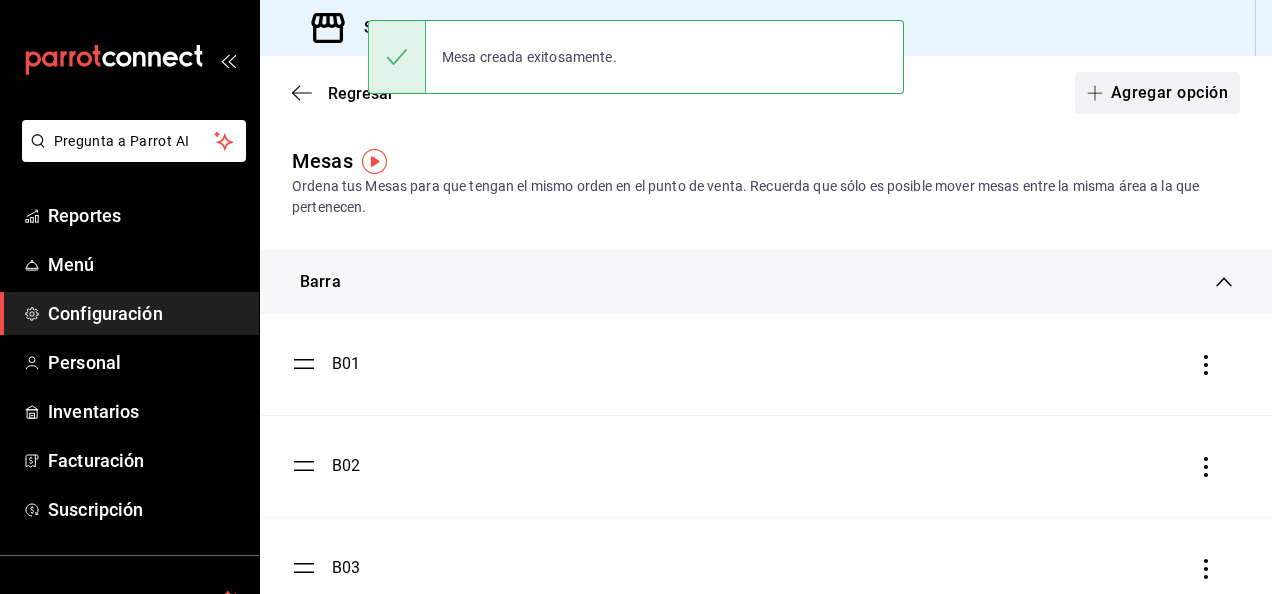 click on "Agregar opción" at bounding box center [1157, 93] 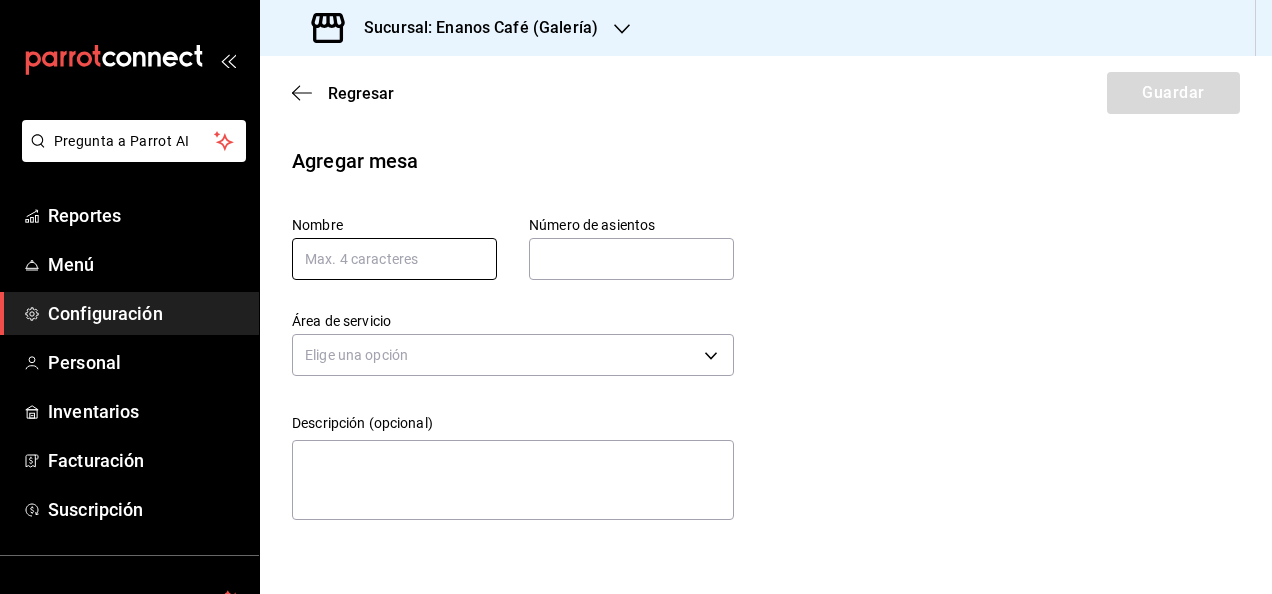 click at bounding box center [394, 259] 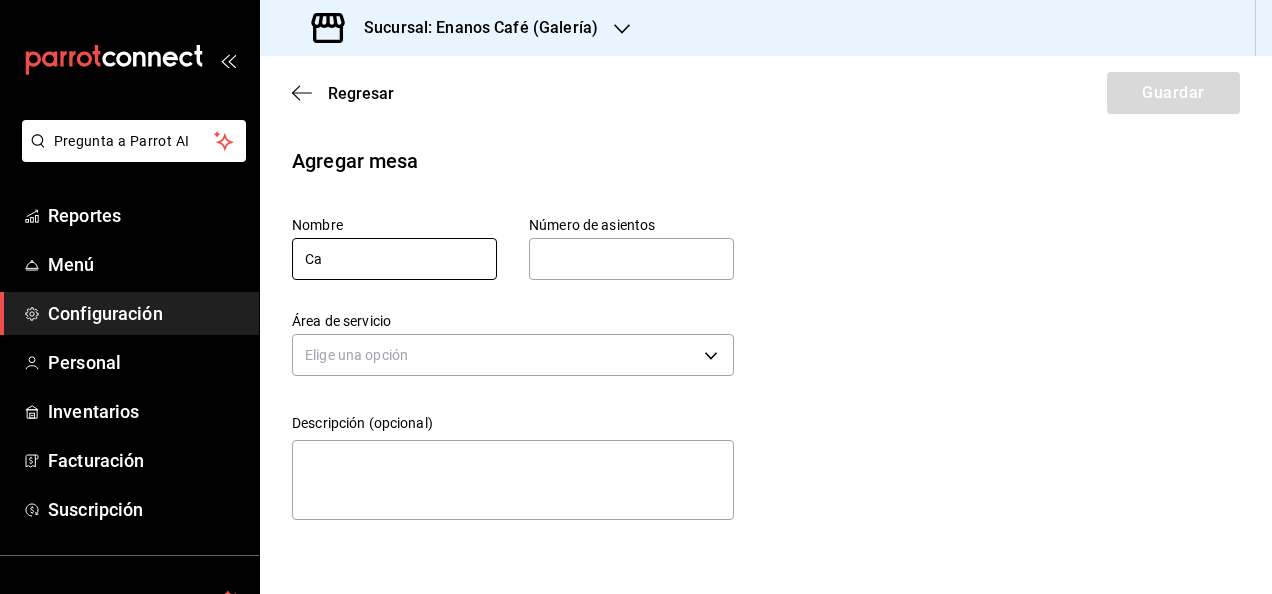 type on "C" 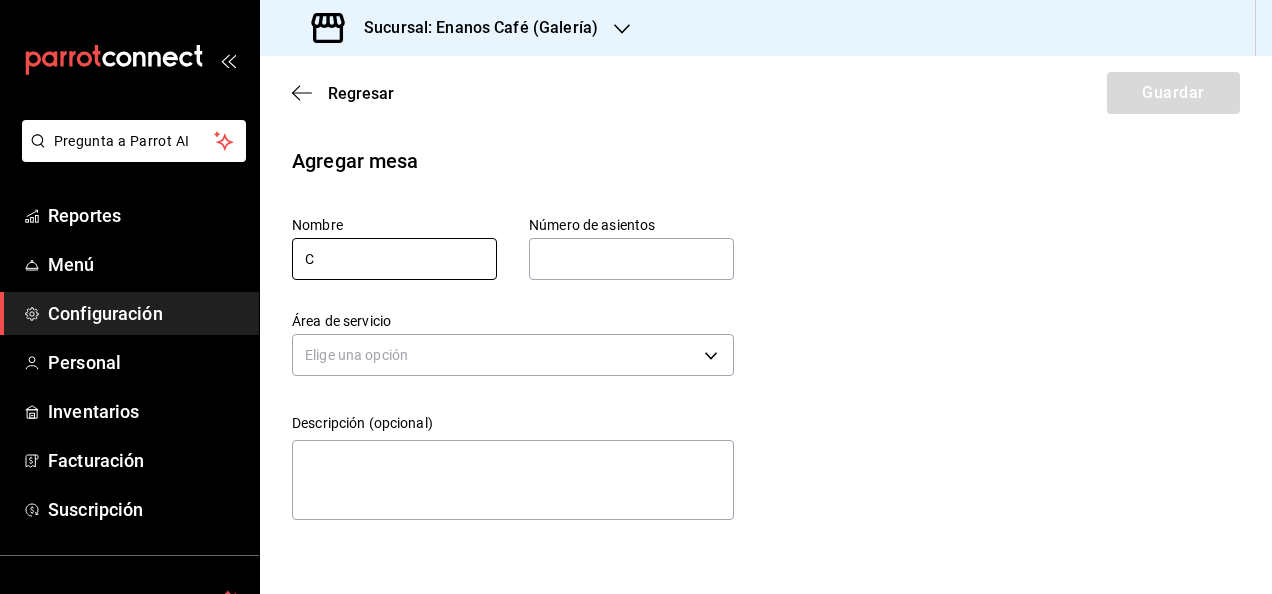type 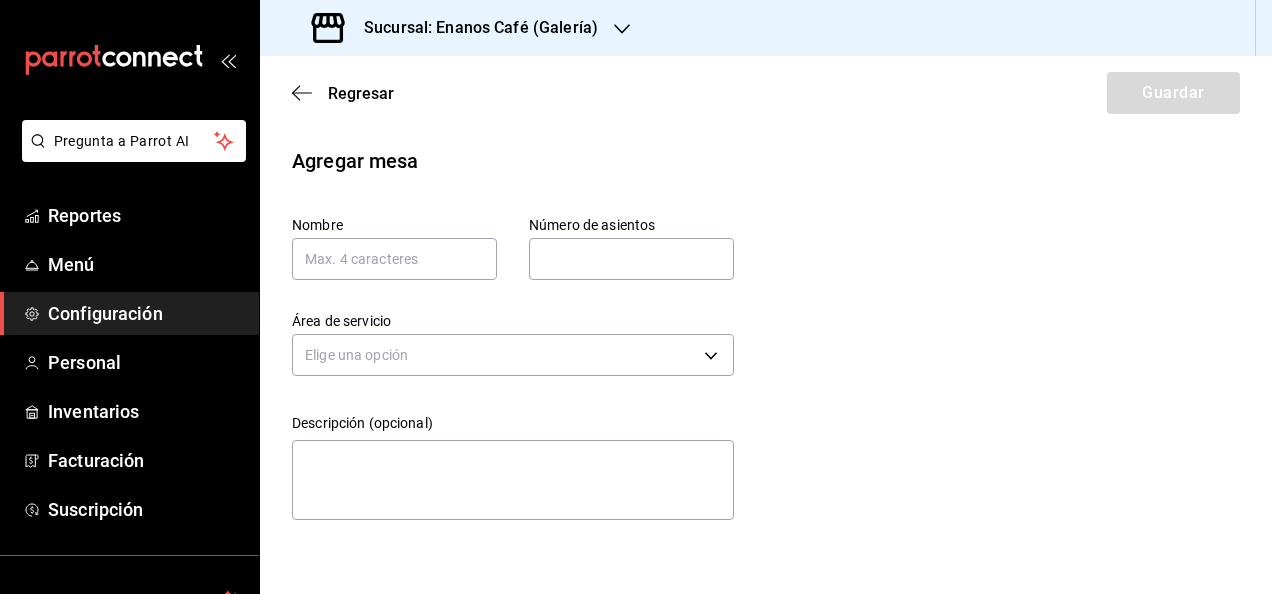 click on "Configuración" at bounding box center (145, 313) 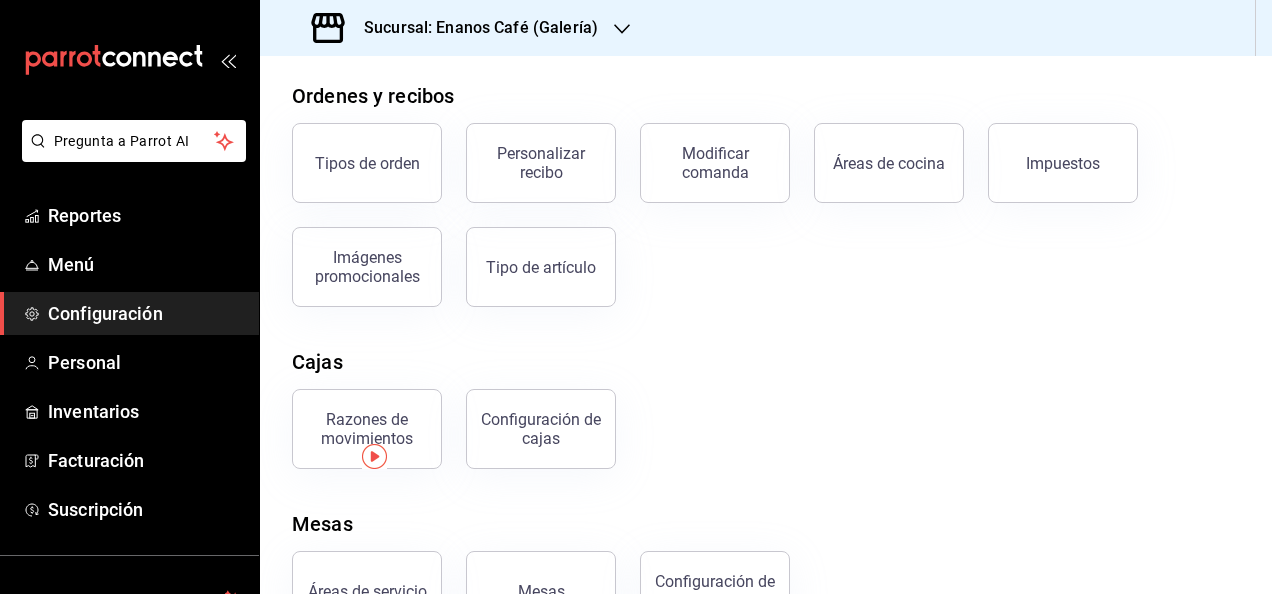 scroll, scrollTop: 420, scrollLeft: 0, axis: vertical 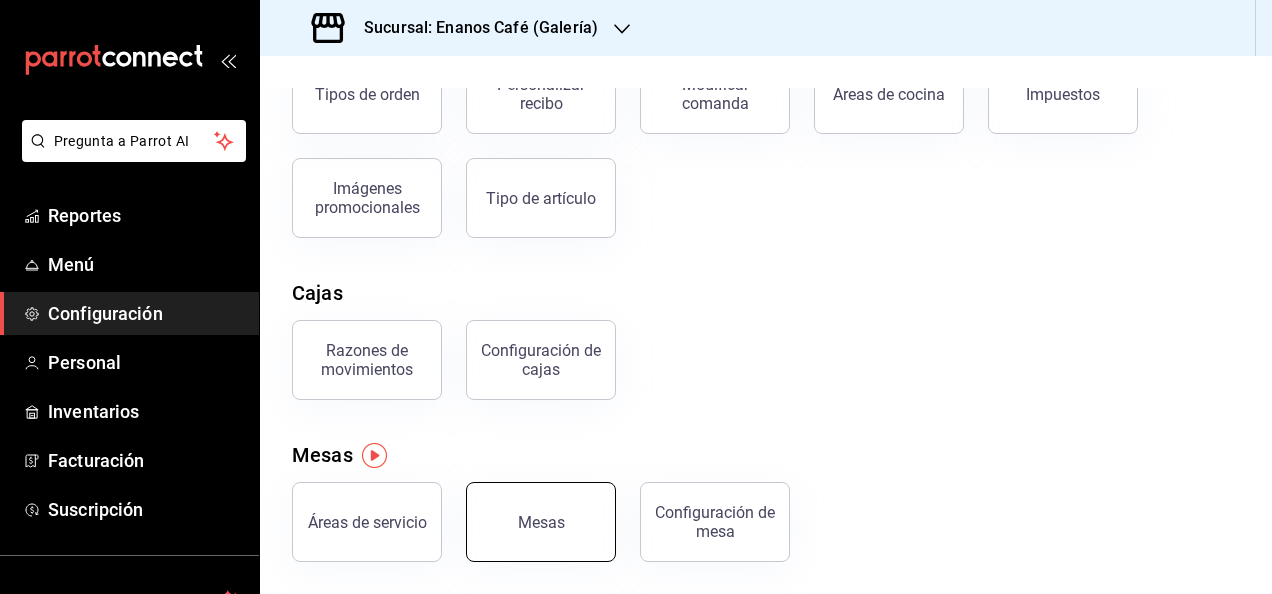 click on "Mesas" at bounding box center [541, 522] 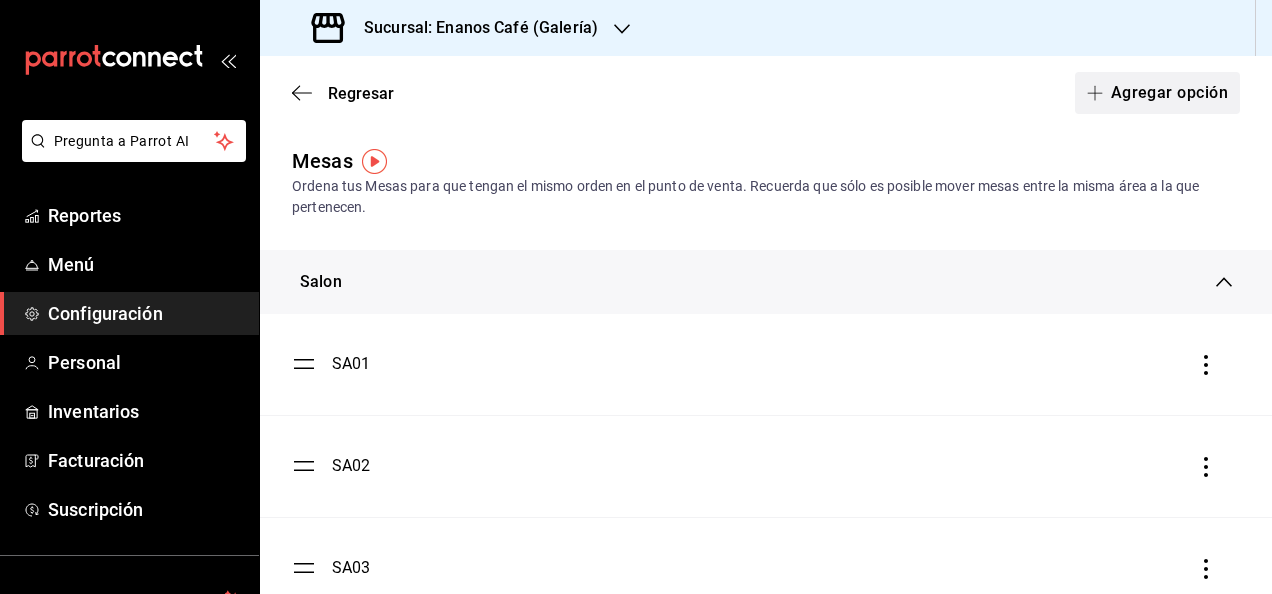 click on "Agregar opción" at bounding box center (1157, 93) 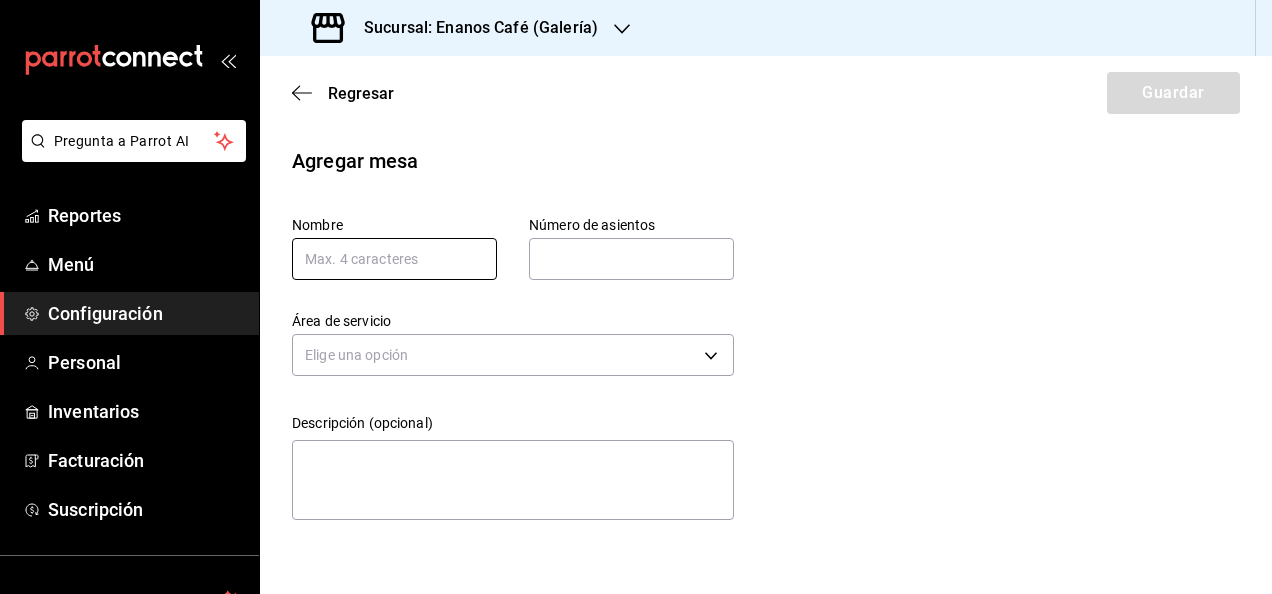click at bounding box center [394, 259] 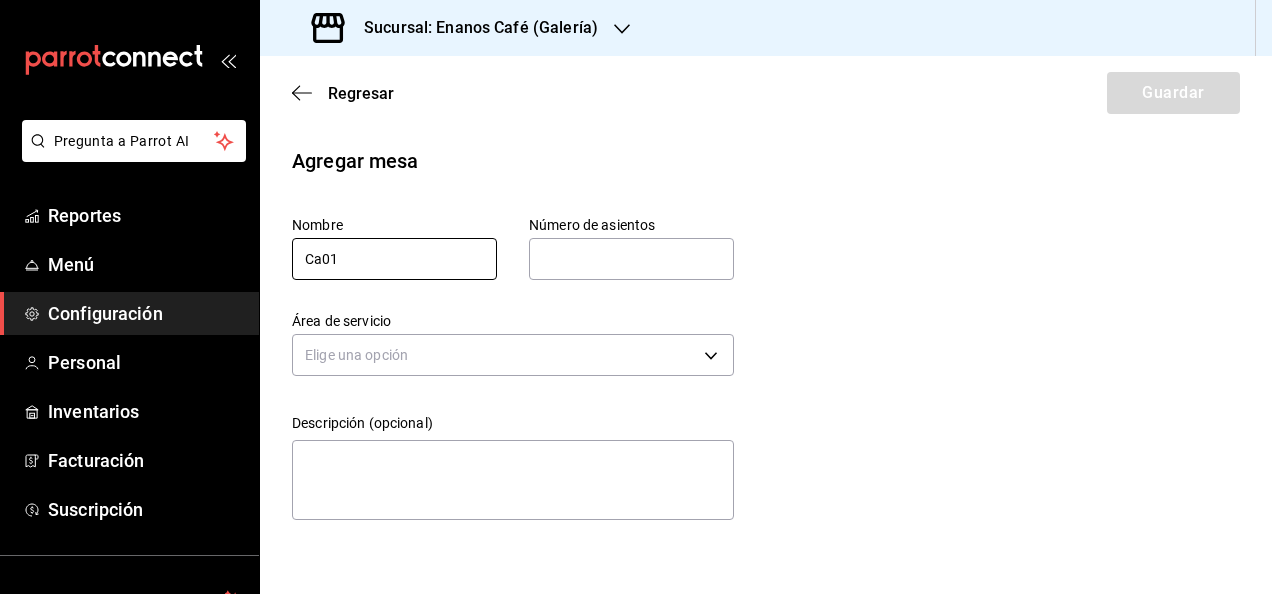 type on "Ca01" 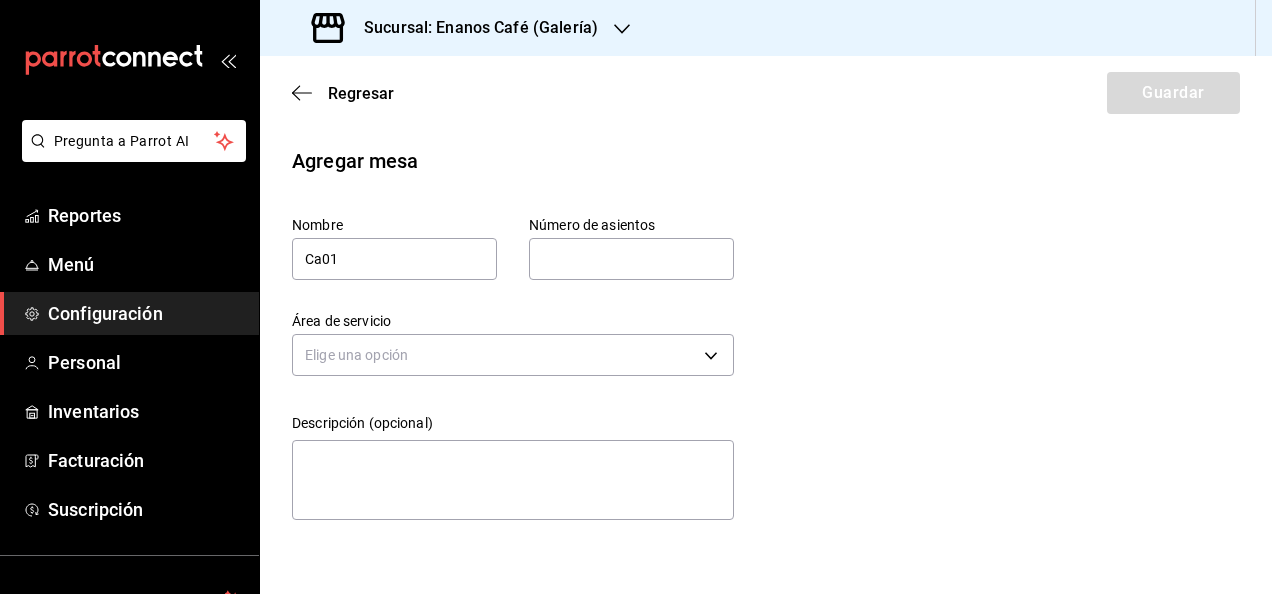 click at bounding box center [631, 259] 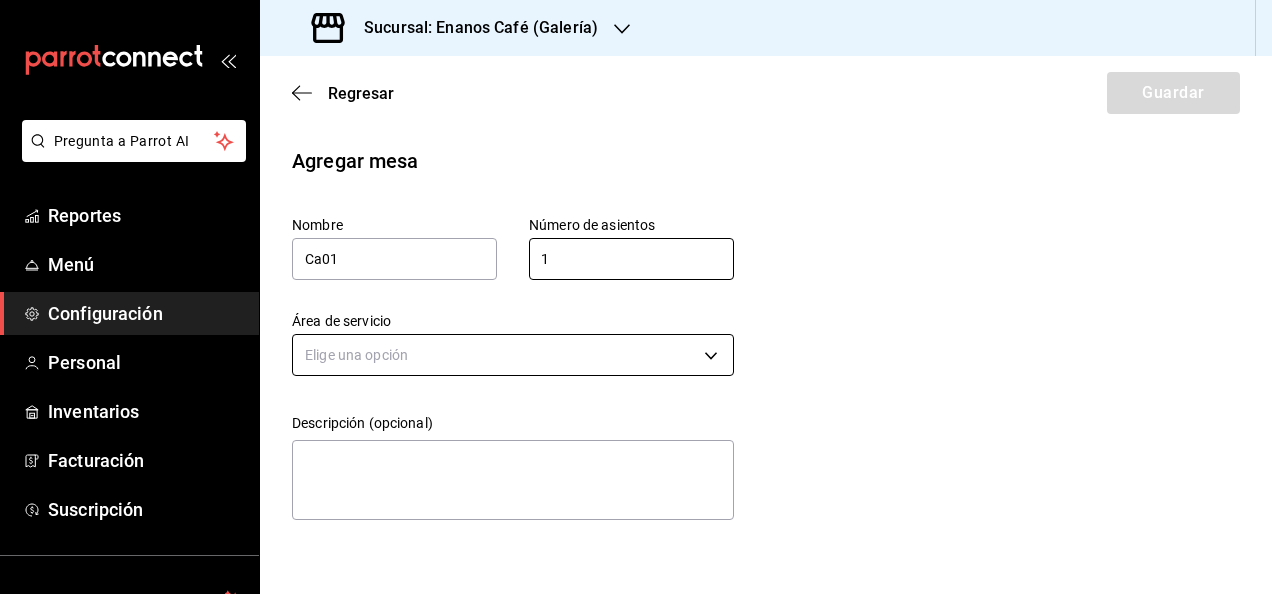 type on "1" 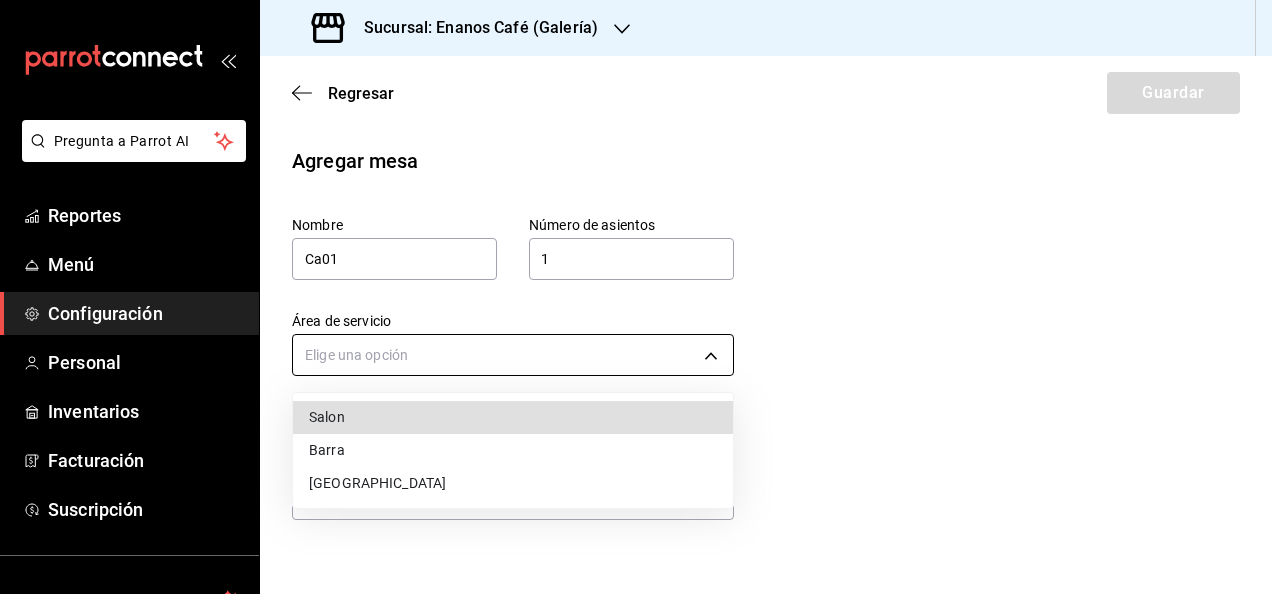 click on "Pregunta a Parrot AI Reportes   Menú   Configuración   Personal   Inventarios   Facturación   Suscripción   Ayuda Recomienda Parrot   [PERSON_NAME]   Sugerir nueva función   Sucursal: Enanos Café (Galería) Regresar Guardar Agregar mesa Nombre Ca01 Número de asientos 1 Número de asientos Área de servicio Elige una opción Descripción (opcional) x GANA 1 MES GRATIS EN TU SUSCRIPCIÓN AQUÍ ¿Recuerdas cómo empezó tu restaurante?
[DATE] puedes ayudar a un colega a tener el mismo cambio que tú viviste.
Recomienda Parrot directamente desde tu Portal Administrador.
Es fácil y rápido.
🎁 Por cada restaurante que se una, ganas 1 mes gratis. Ver video tutorial Ir a video Pregunta a Parrot AI Reportes   Menú   Configuración   Personal   Inventarios   Facturación   Suscripción   Ayuda Recomienda Parrot   [PERSON_NAME]   Sugerir nueva función   Visitar centro de ayuda [PHONE_NUMBER] [EMAIL_ADDRESS][DOMAIN_NAME] Visitar centro de ayuda [PHONE_NUMBER] [EMAIL_ADDRESS][DOMAIN_NAME] Salon Barra" at bounding box center (636, 297) 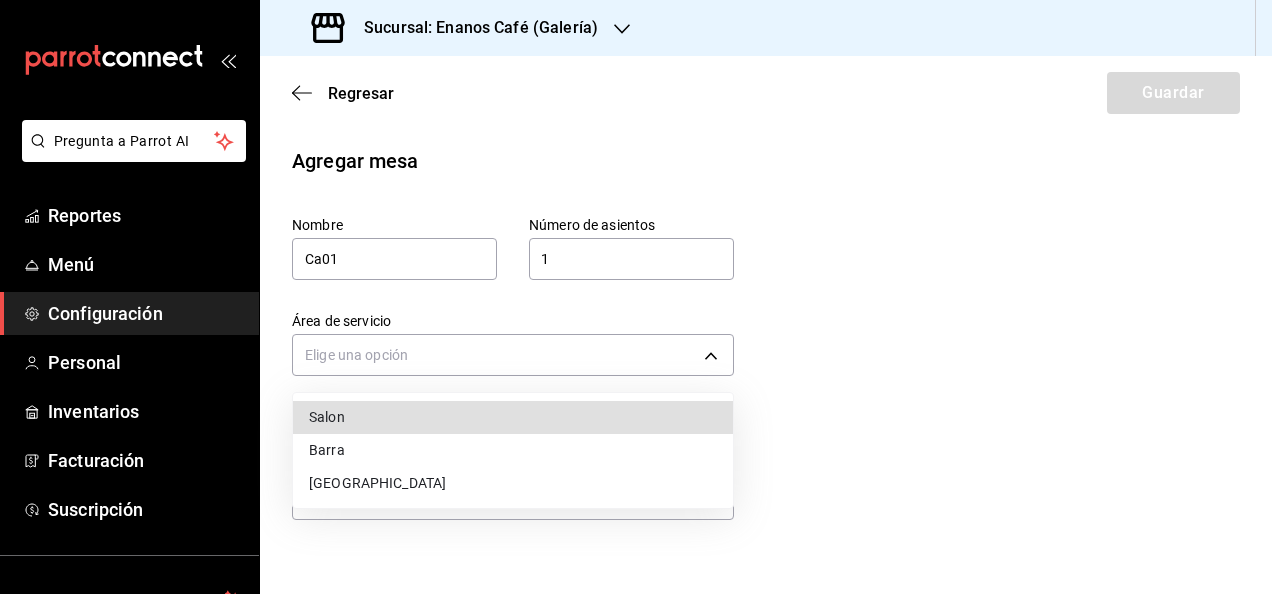 click on "[GEOGRAPHIC_DATA]" at bounding box center [513, 483] 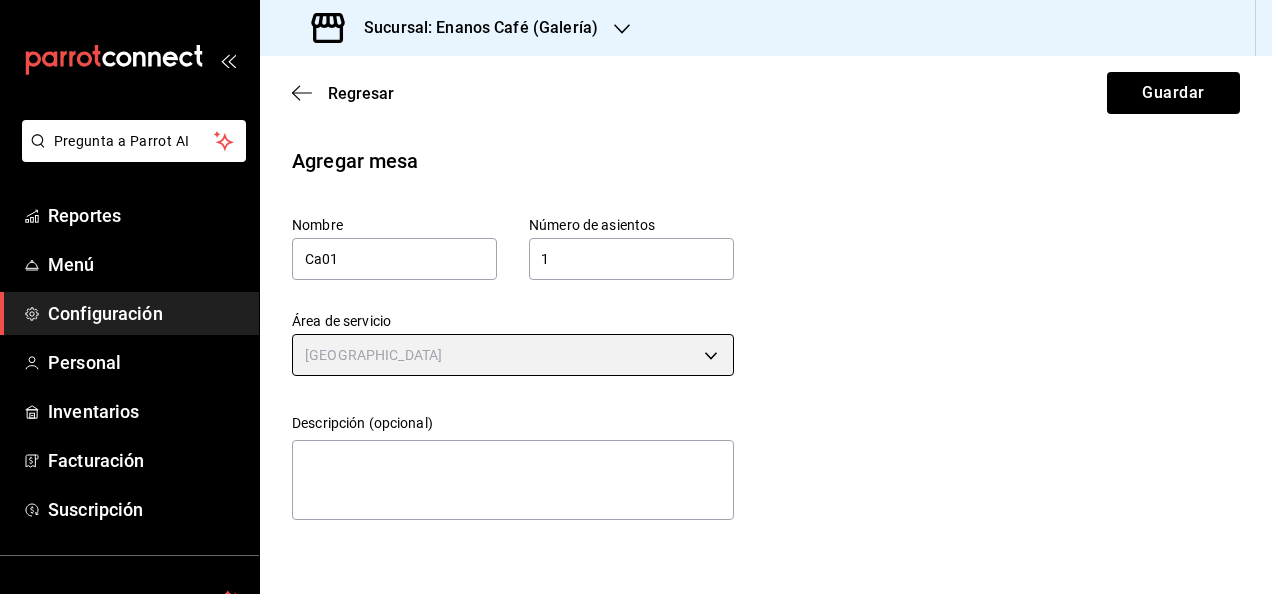 type on "c4ca7424-8e43-4532-a7ee-81dcb94cb589" 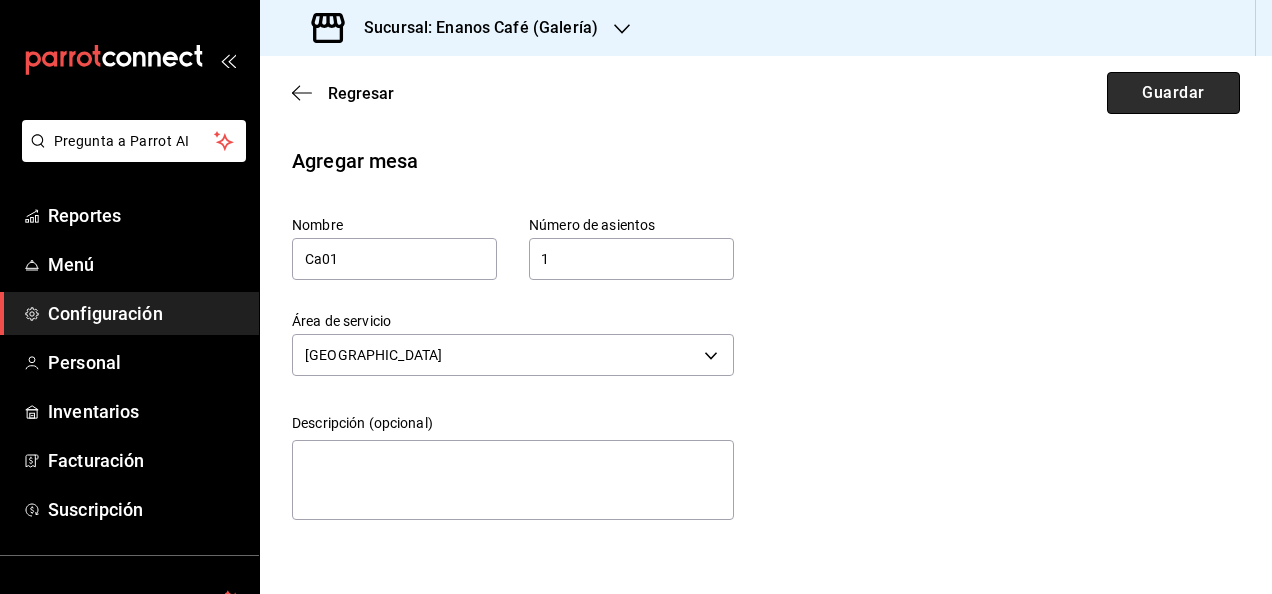 click on "Guardar" at bounding box center (1173, 93) 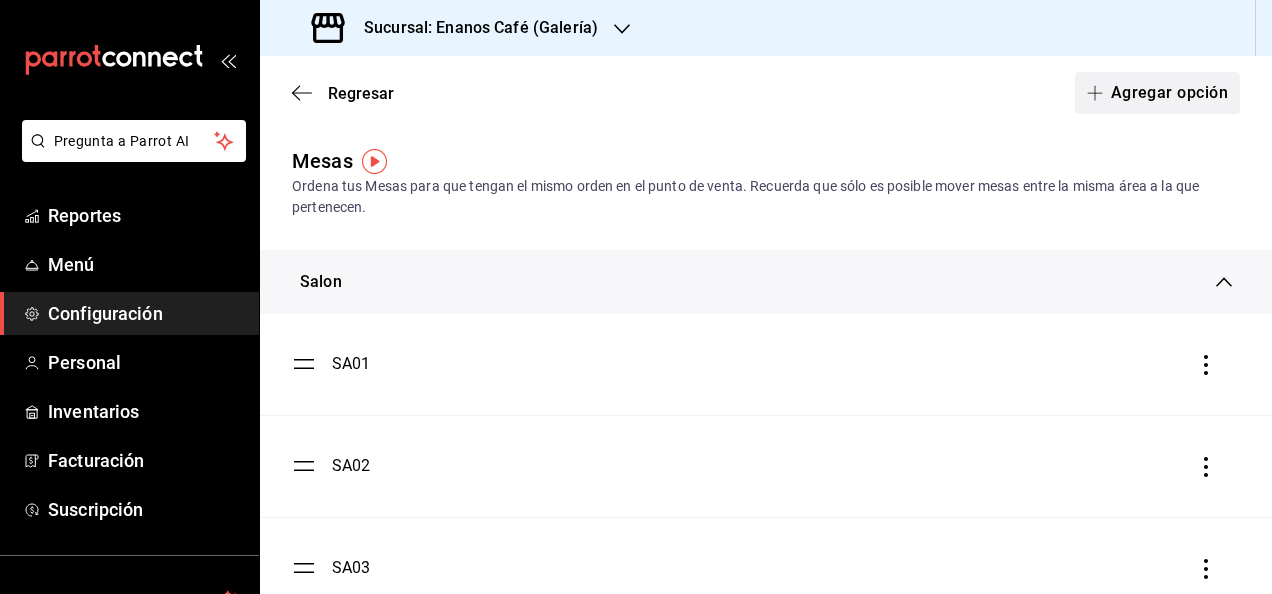 click on "Agregar opción" at bounding box center (1157, 93) 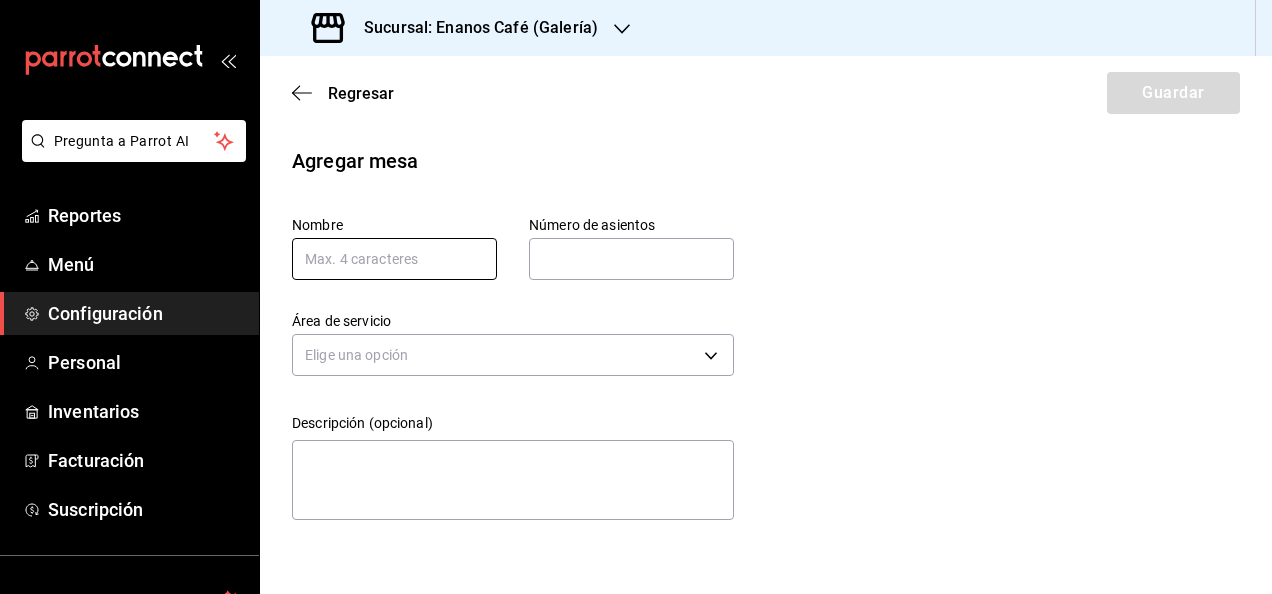click at bounding box center [394, 259] 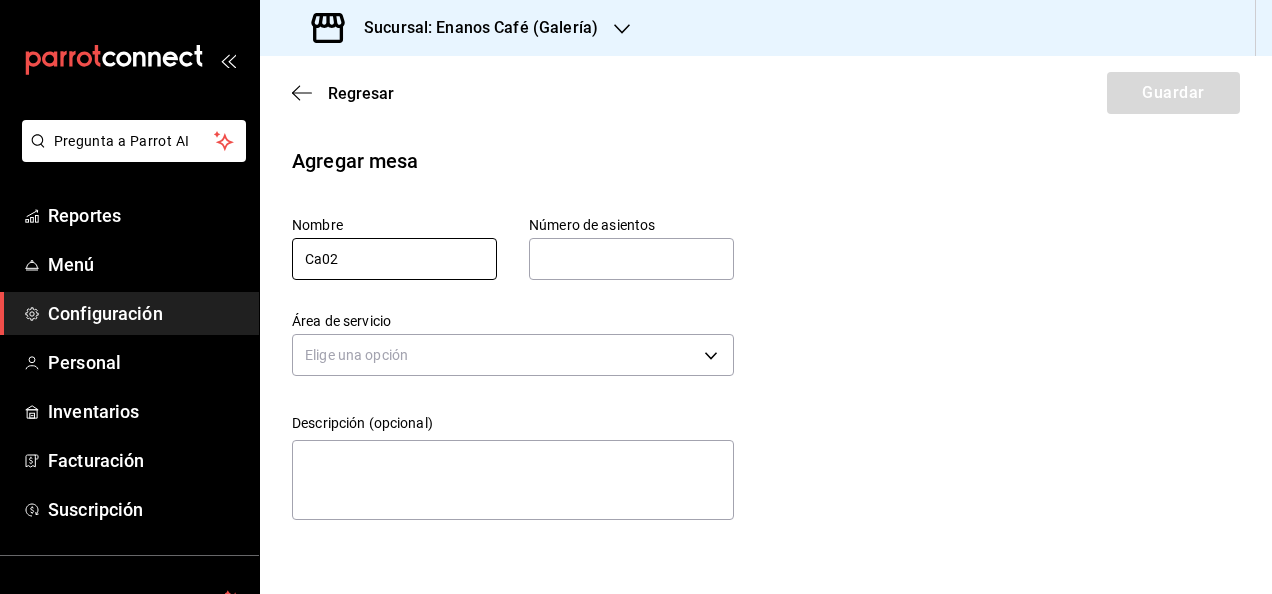 type on "Ca02" 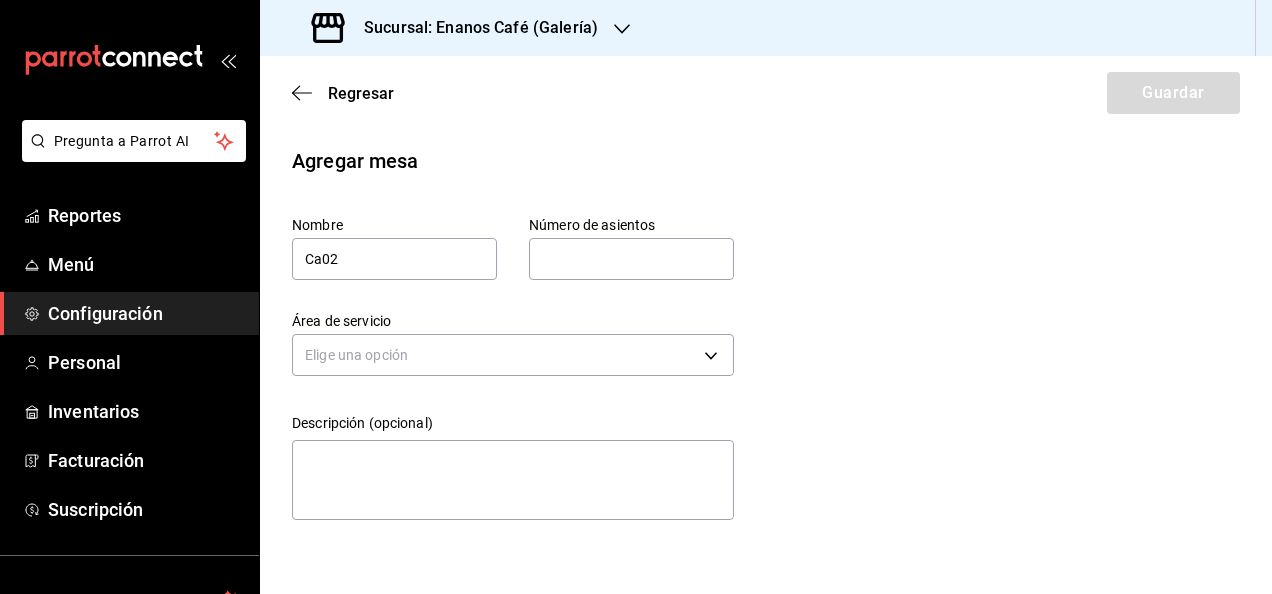 click at bounding box center (631, 259) 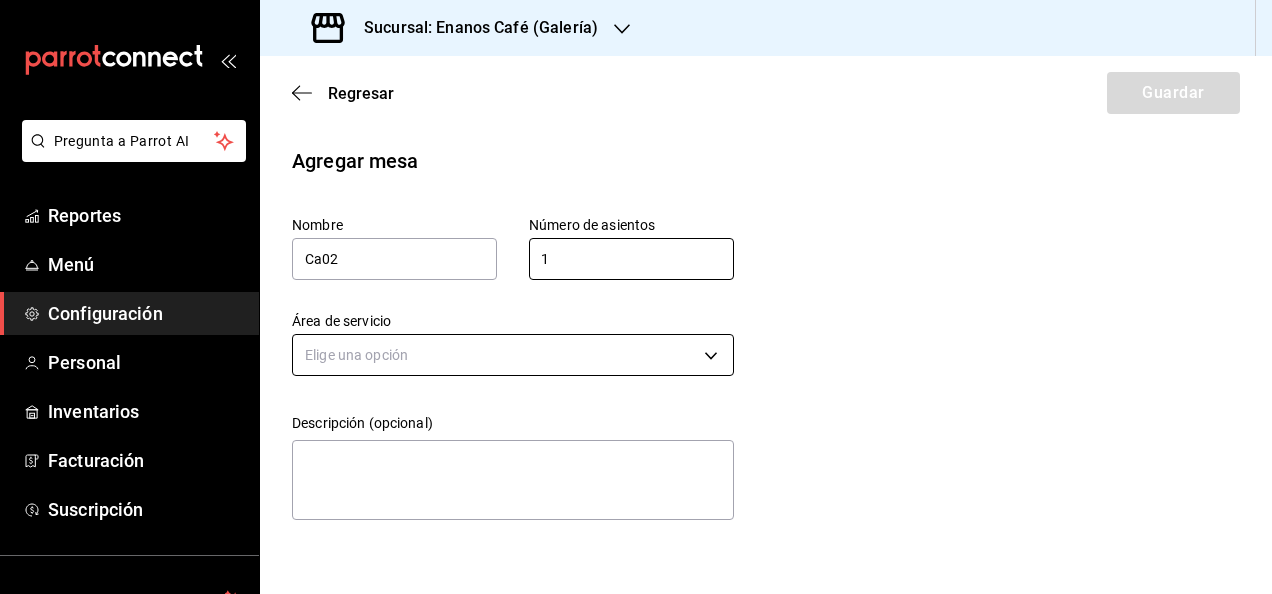 type on "1" 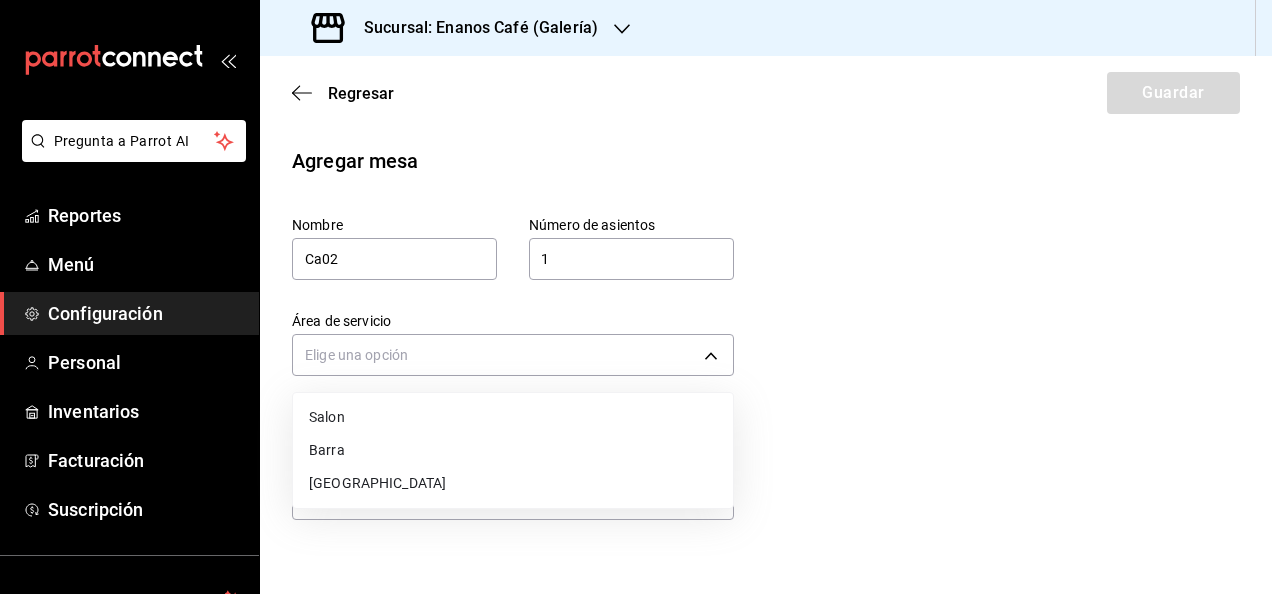 click on "[GEOGRAPHIC_DATA]" at bounding box center (513, 483) 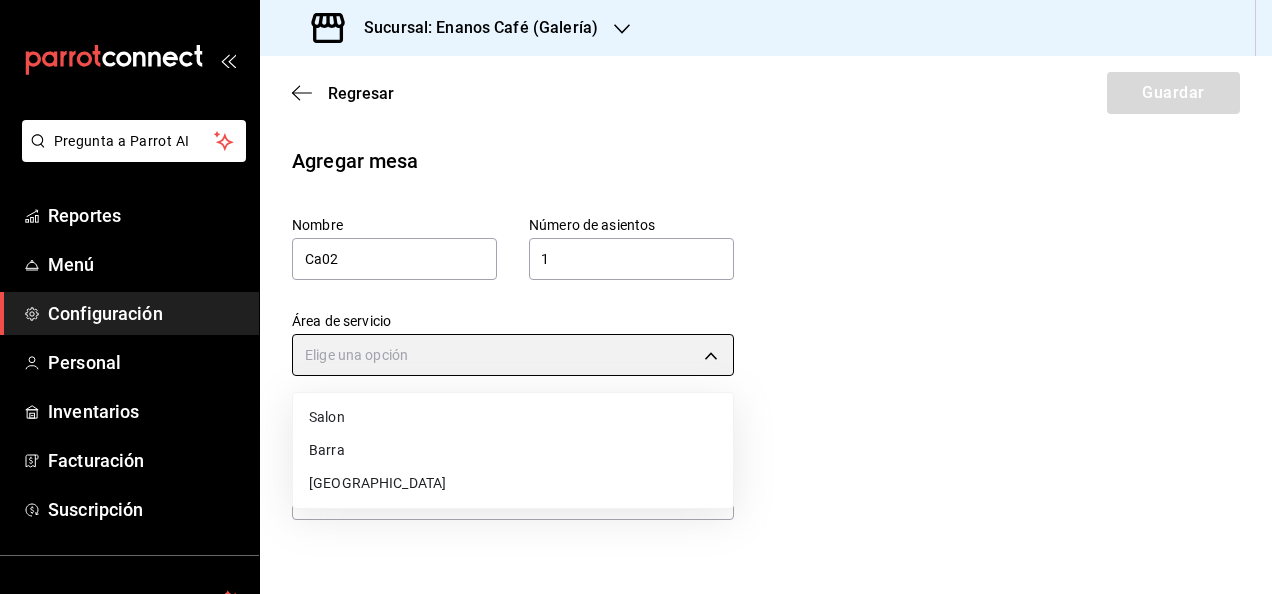 type on "c4ca7424-8e43-4532-a7ee-81dcb94cb589" 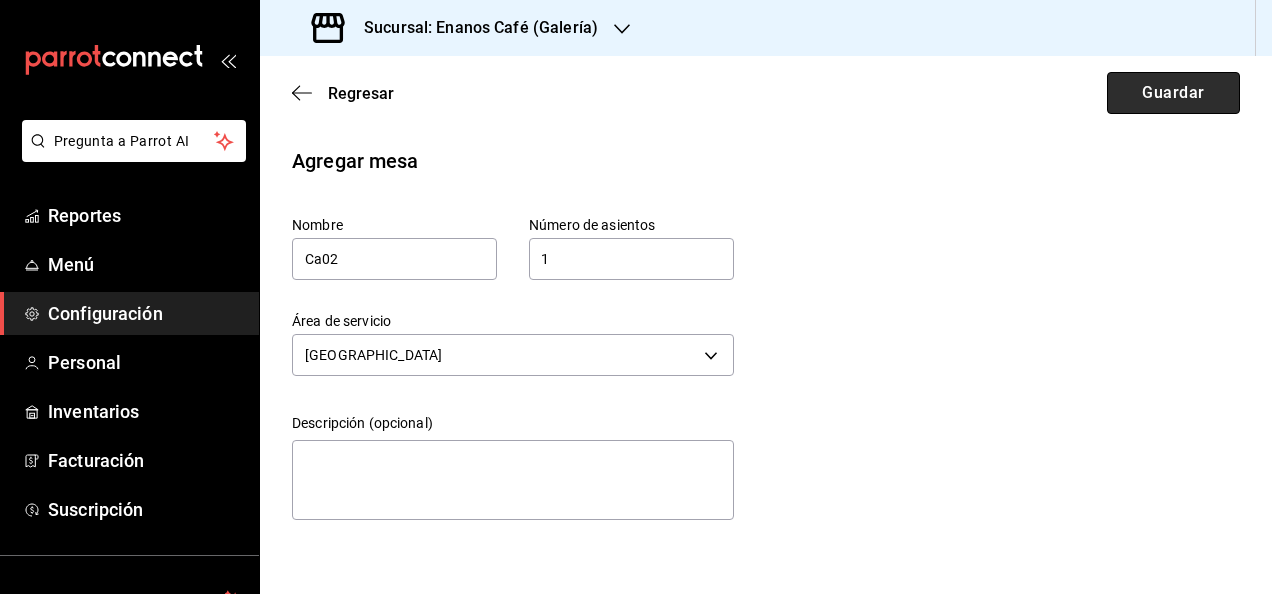 click on "Guardar" at bounding box center [1173, 93] 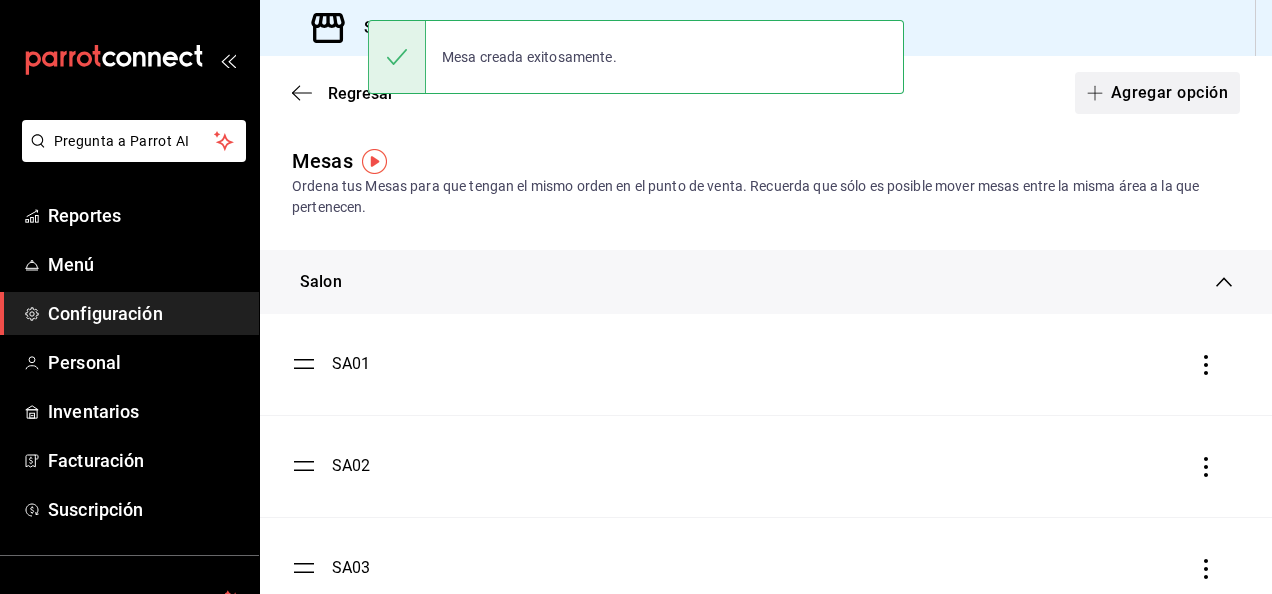 click on "Agregar opción" at bounding box center (1157, 93) 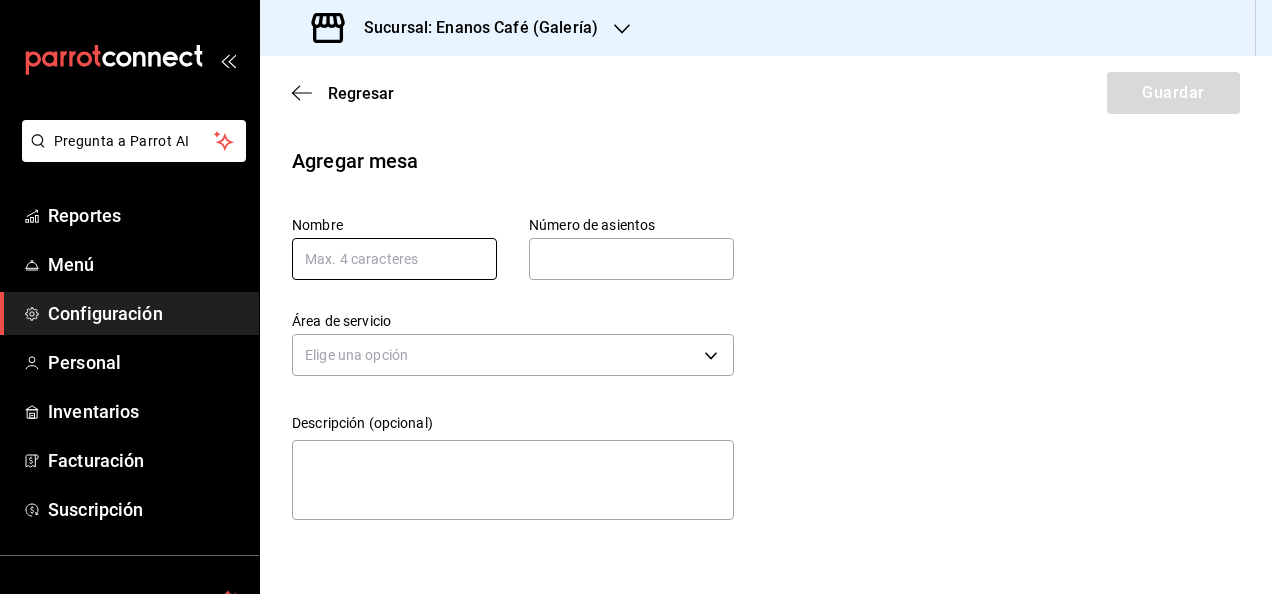 click at bounding box center [394, 259] 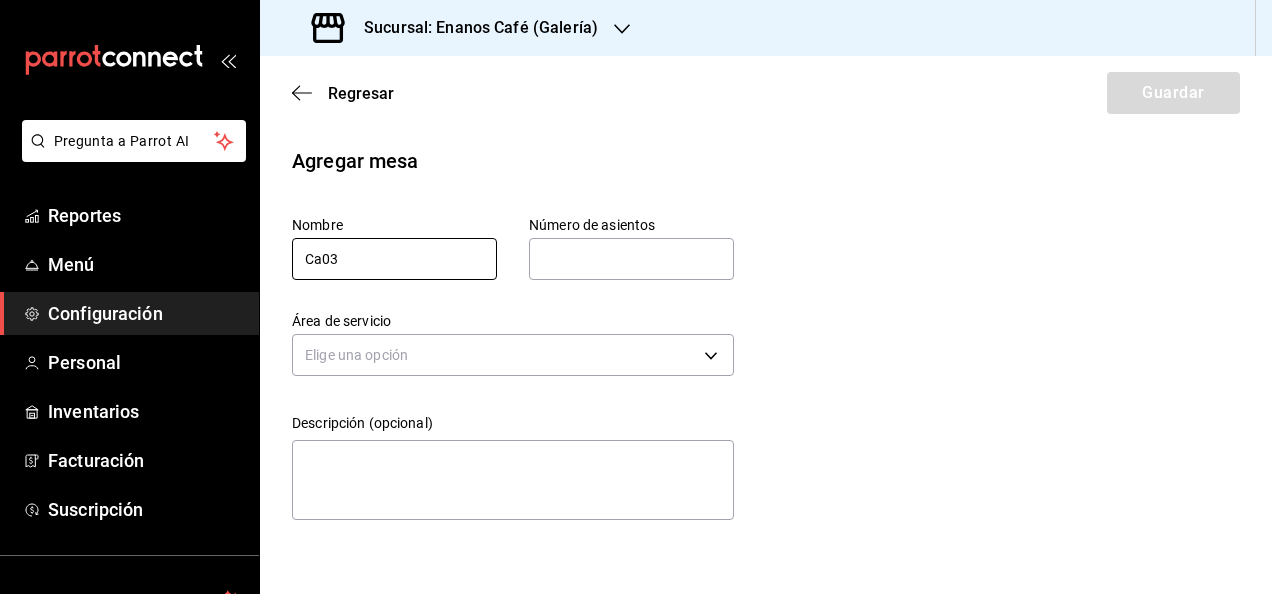 type on "Ca03" 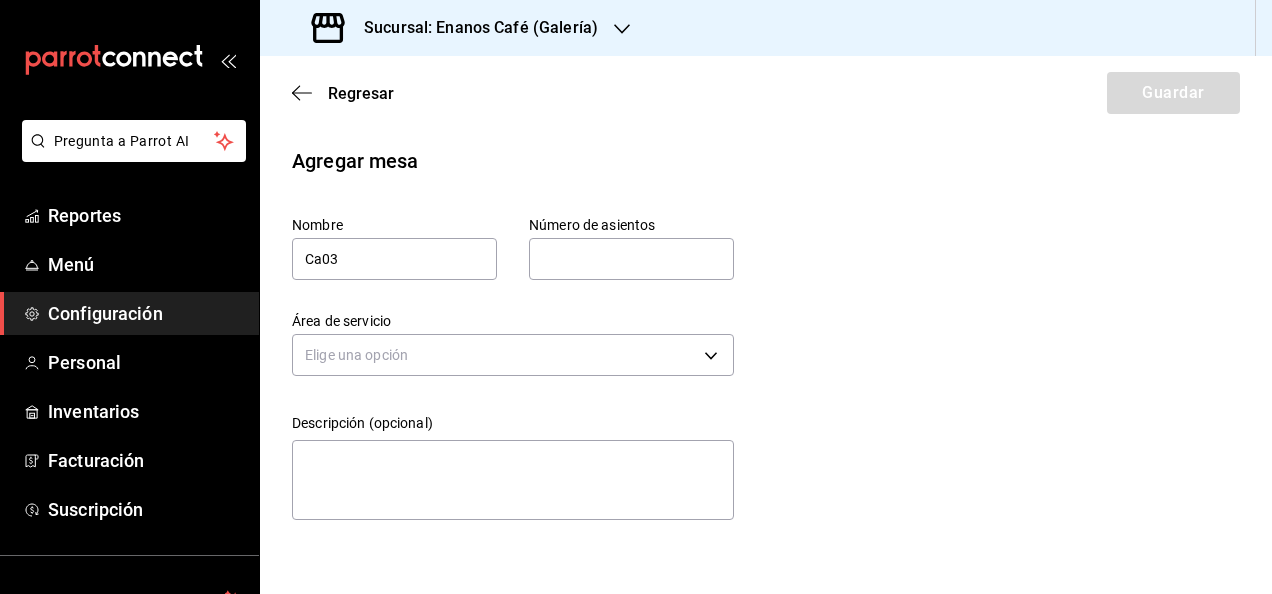 click at bounding box center (631, 259) 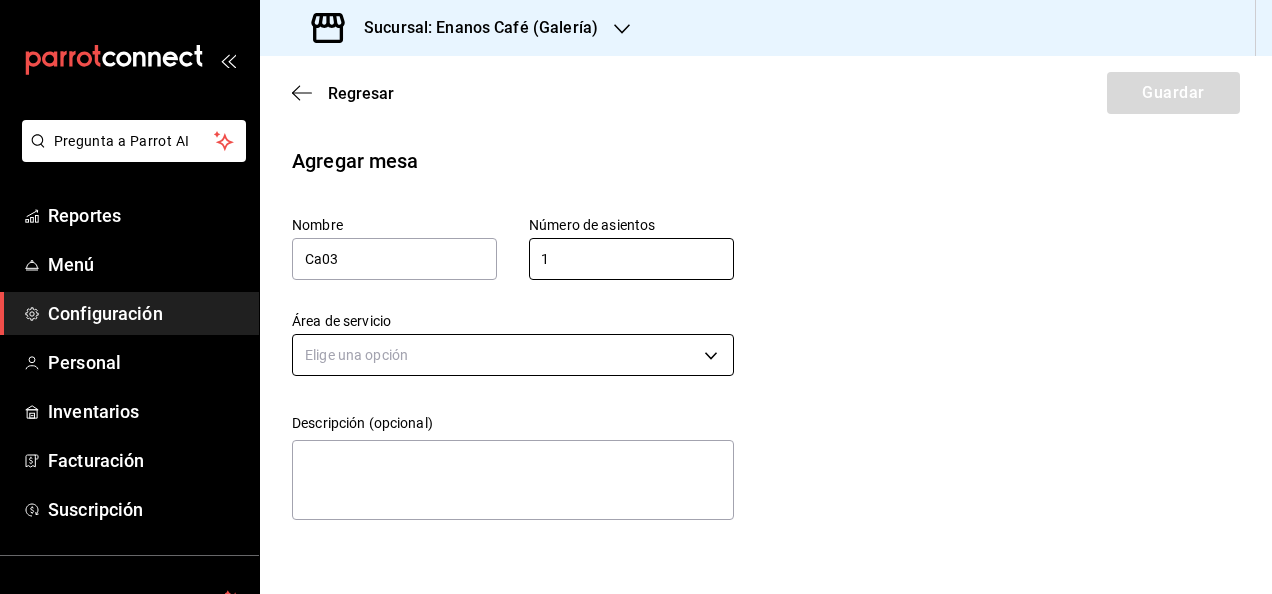 type on "1" 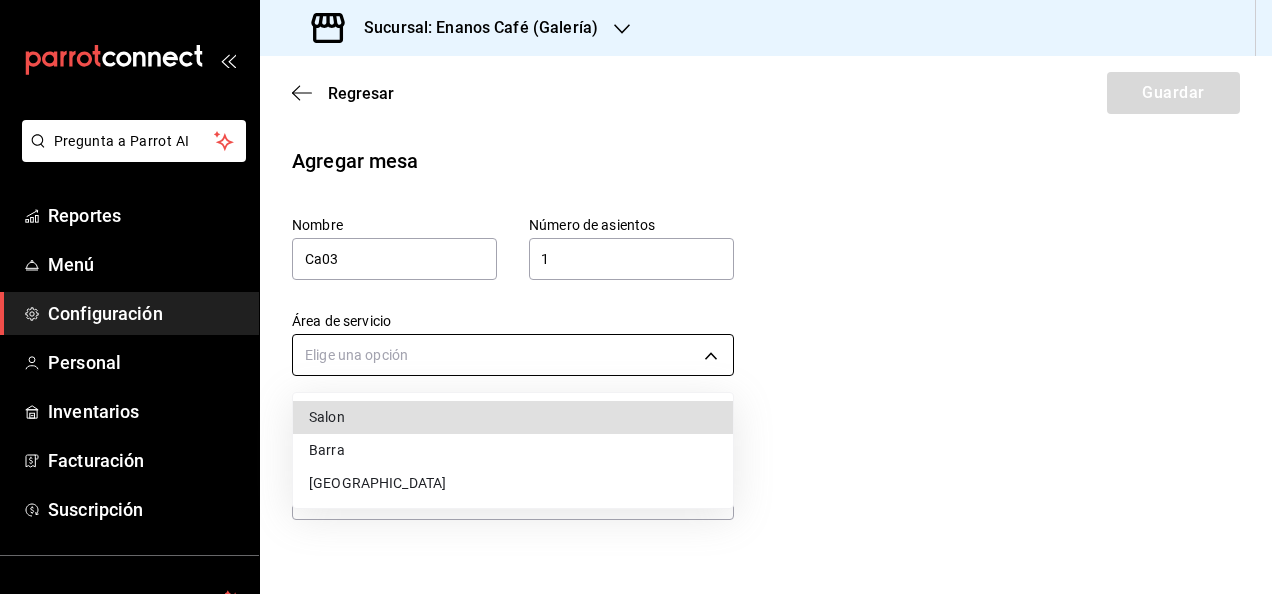 click on "Pregunta a Parrot AI Reportes   Menú   Configuración   Personal   Inventarios   Facturación   Suscripción   Ayuda Recomienda Parrot   [PERSON_NAME]   Sugerir nueva función   Sucursal: Enanos Café (Galería) Regresar Guardar Agregar mesa Nombre Ca03 Número de asientos 1 Número de asientos Área de servicio Elige una opción Descripción (opcional) x GANA 1 MES GRATIS EN TU SUSCRIPCIÓN AQUÍ ¿Recuerdas cómo empezó tu restaurante?
[DATE] puedes ayudar a un colega a tener el mismo cambio que tú viviste.
Recomienda Parrot directamente desde tu Portal Administrador.
Es fácil y rápido.
🎁 Por cada restaurante que se una, ganas 1 mes gratis. Ver video tutorial Ir a video Pregunta a Parrot AI Reportes   Menú   Configuración   Personal   Inventarios   Facturación   Suscripción   Ayuda Recomienda Parrot   [PERSON_NAME]   Sugerir nueva función   Visitar centro de ayuda [PHONE_NUMBER] [EMAIL_ADDRESS][DOMAIN_NAME] Visitar centro de ayuda [PHONE_NUMBER] [EMAIL_ADDRESS][DOMAIN_NAME] Salon Barra" at bounding box center [636, 297] 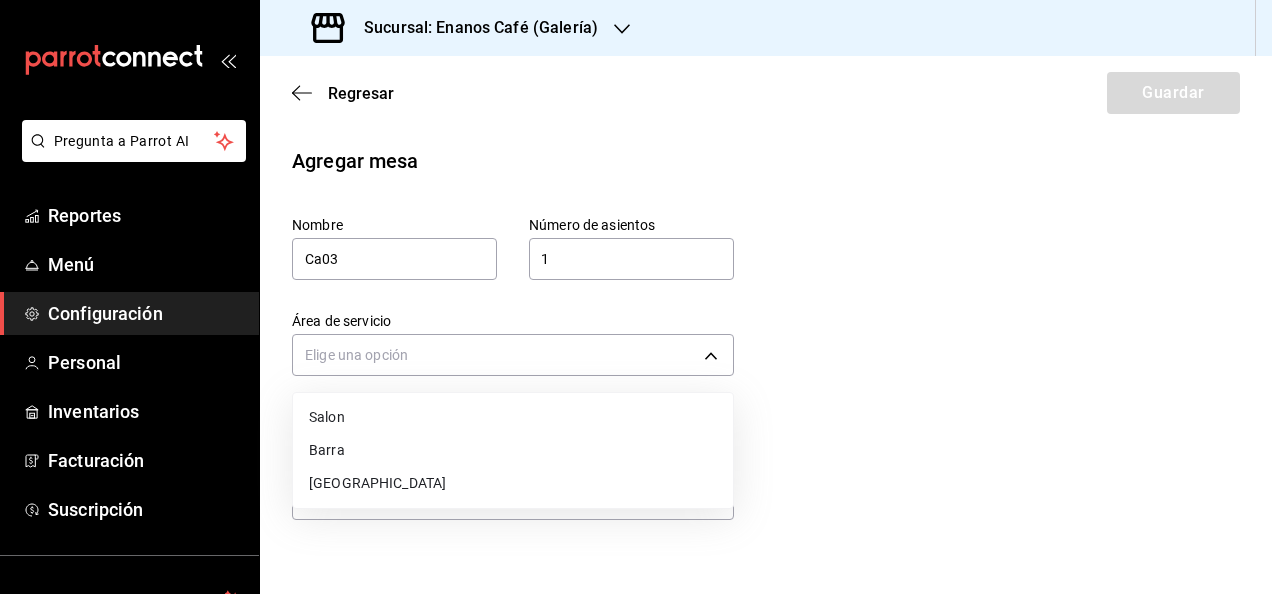 click on "[GEOGRAPHIC_DATA]" at bounding box center (513, 483) 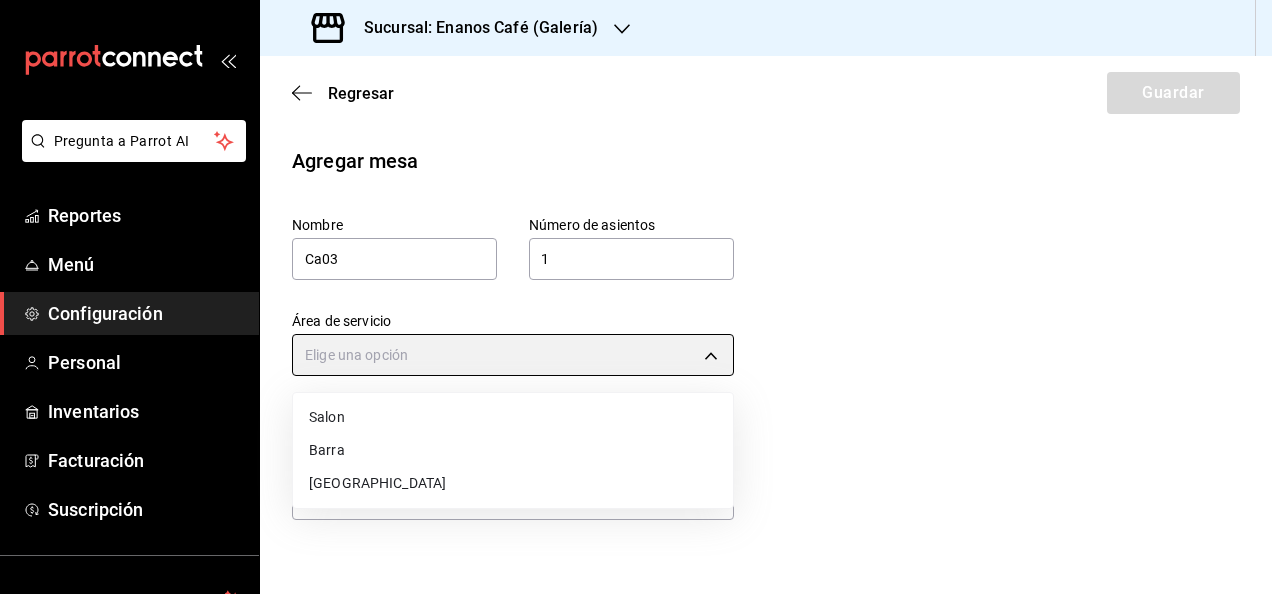 type on "c4ca7424-8e43-4532-a7ee-81dcb94cb589" 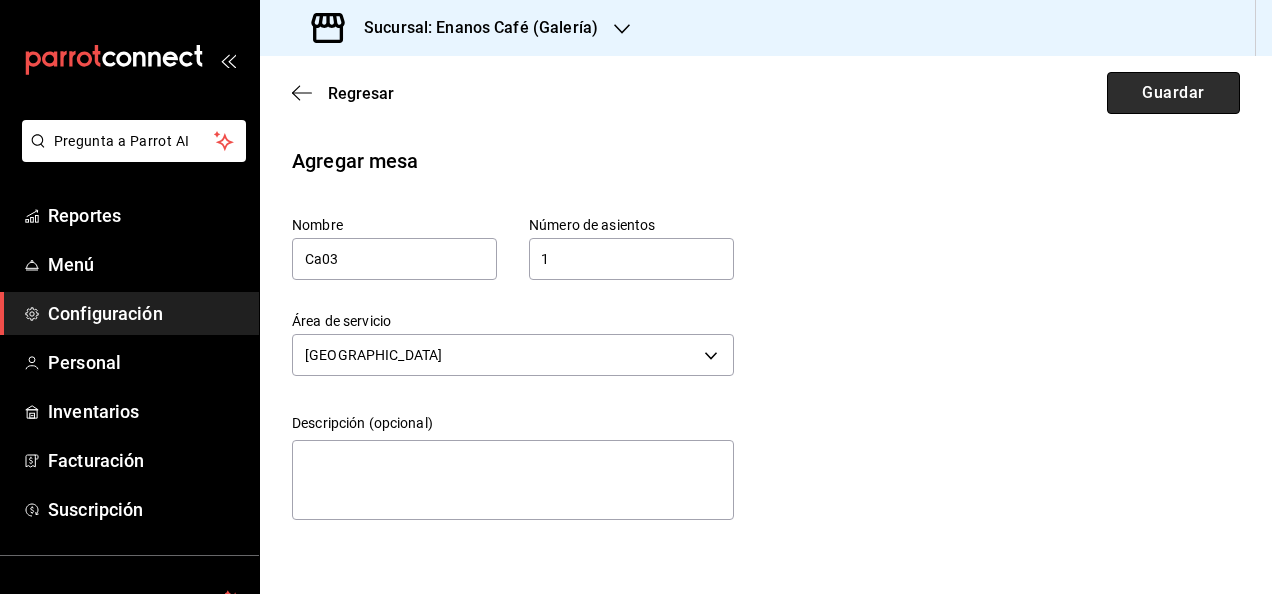click on "Guardar" at bounding box center (1173, 93) 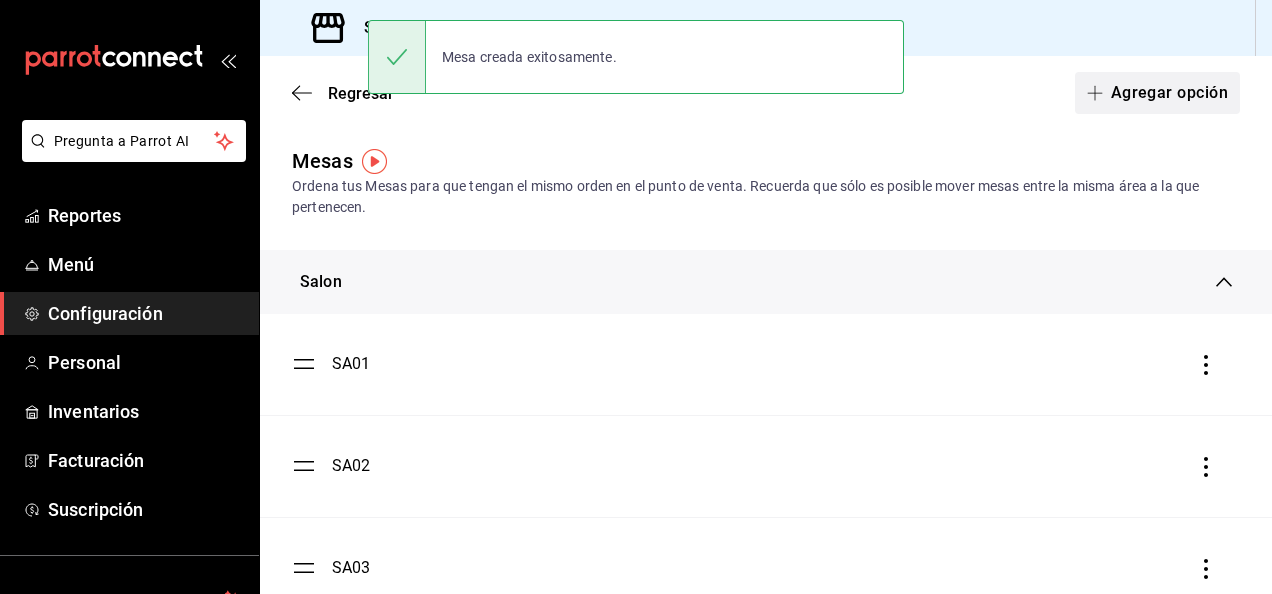 click on "Agregar opción" at bounding box center [1157, 93] 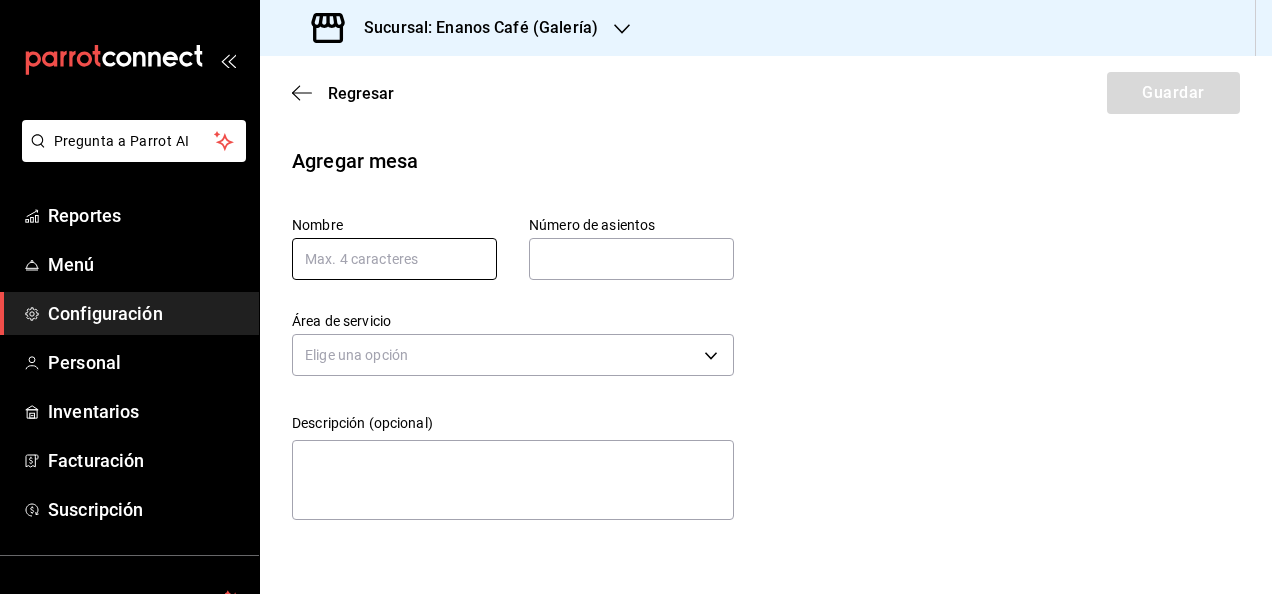 click at bounding box center (394, 259) 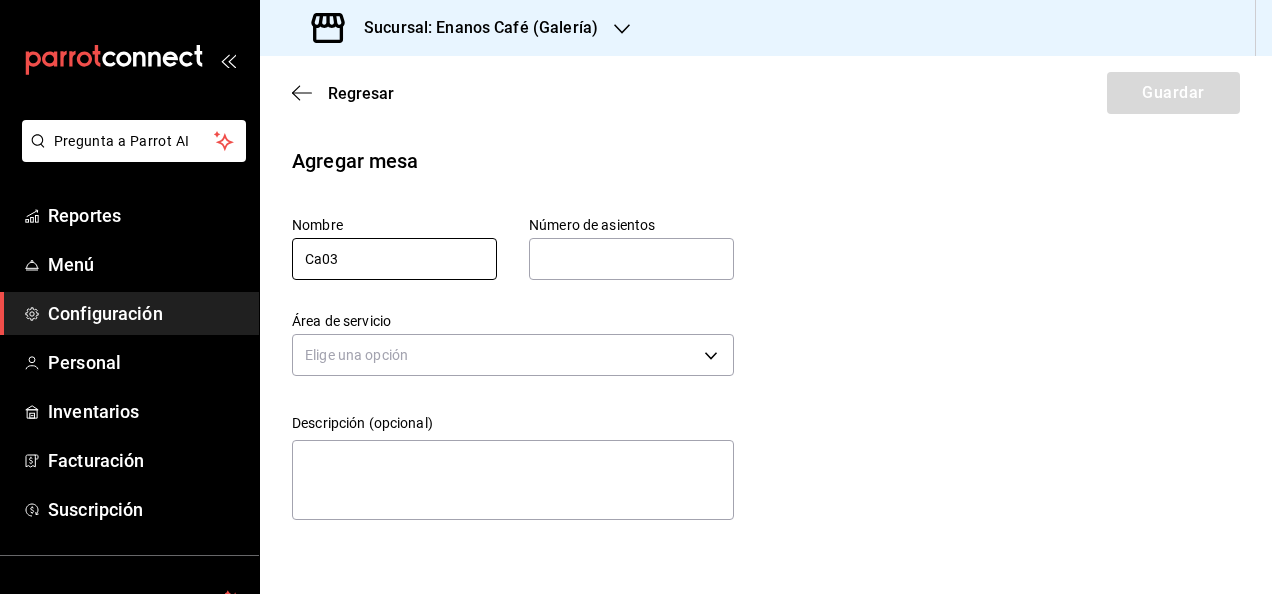 type on "Ca03" 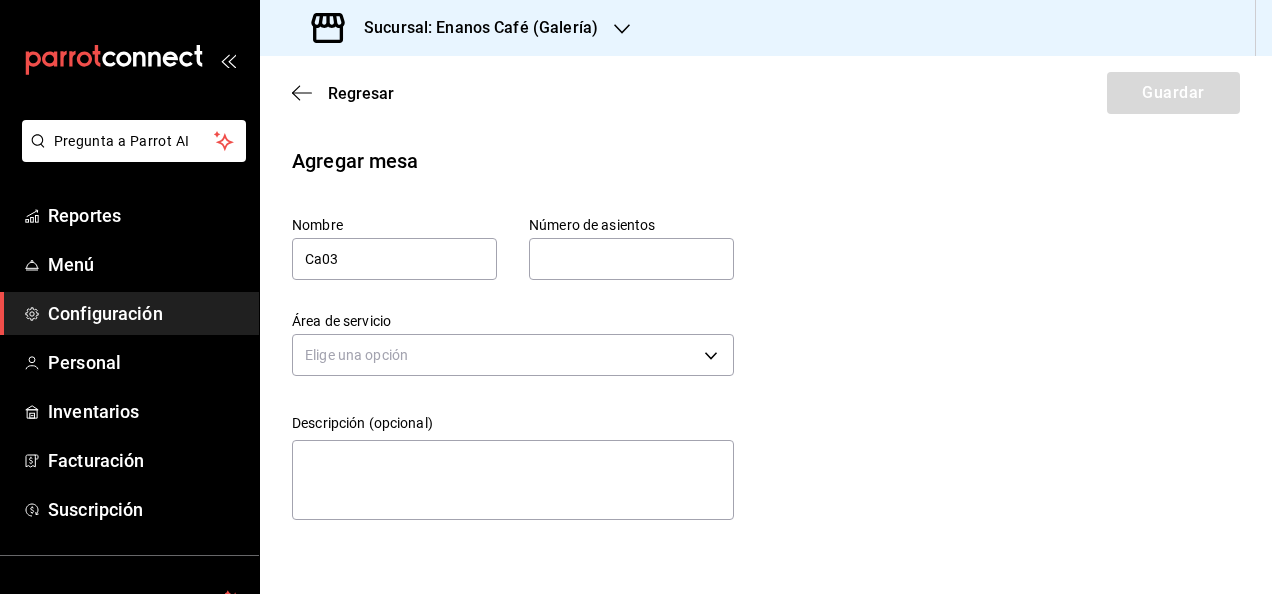 click at bounding box center (631, 259) 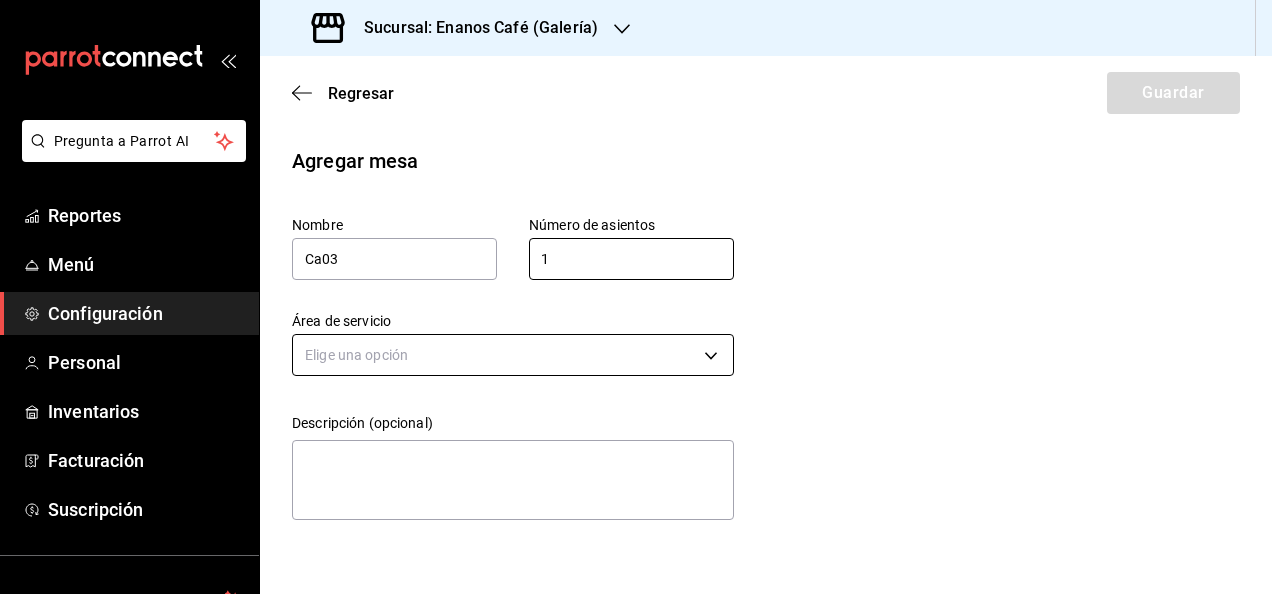 type on "1" 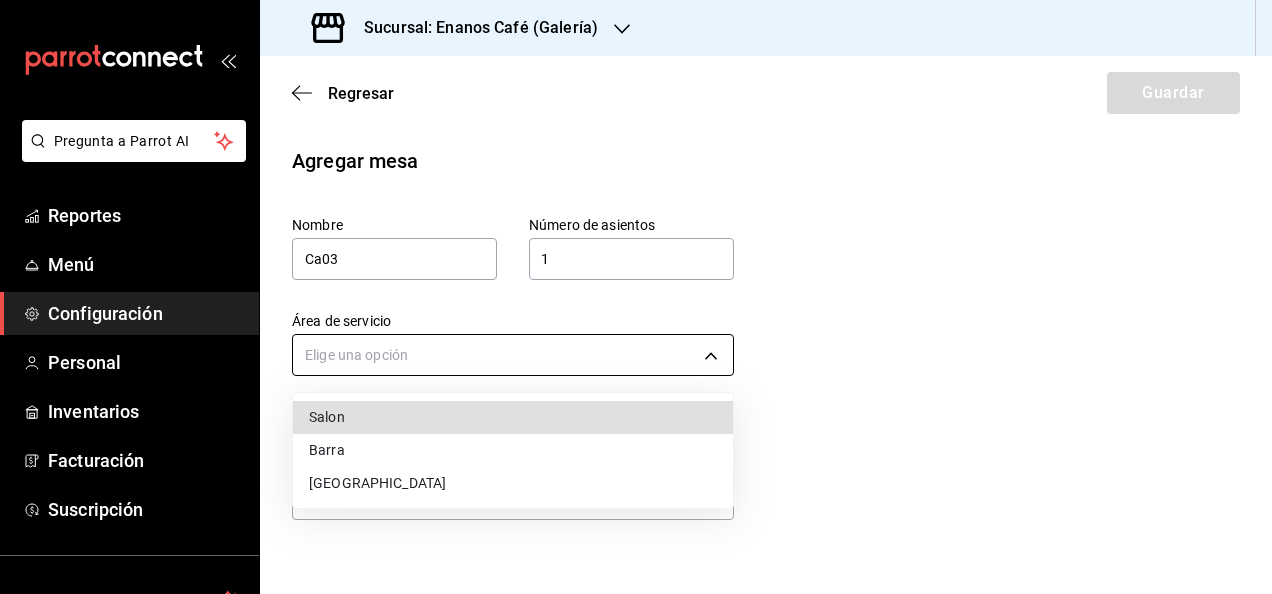 click on "Pregunta a Parrot AI Reportes   Menú   Configuración   Personal   Inventarios   Facturación   Suscripción   Ayuda Recomienda Parrot   [PERSON_NAME]   Sugerir nueva función   Sucursal: Enanos Café (Galería) Regresar Guardar Agregar mesa Nombre Ca03 Número de asientos 1 Número de asientos Área de servicio Elige una opción Descripción (opcional) x GANA 1 MES GRATIS EN TU SUSCRIPCIÓN AQUÍ ¿Recuerdas cómo empezó tu restaurante?
[DATE] puedes ayudar a un colega a tener el mismo cambio que tú viviste.
Recomienda Parrot directamente desde tu Portal Administrador.
Es fácil y rápido.
🎁 Por cada restaurante que se una, ganas 1 mes gratis. Ver video tutorial Ir a video Pregunta a Parrot AI Reportes   Menú   Configuración   Personal   Inventarios   Facturación   Suscripción   Ayuda Recomienda Parrot   [PERSON_NAME]   Sugerir nueva función   Visitar centro de ayuda [PHONE_NUMBER] [EMAIL_ADDRESS][DOMAIN_NAME] Visitar centro de ayuda [PHONE_NUMBER] [EMAIL_ADDRESS][DOMAIN_NAME] Salon Barra" at bounding box center [636, 297] 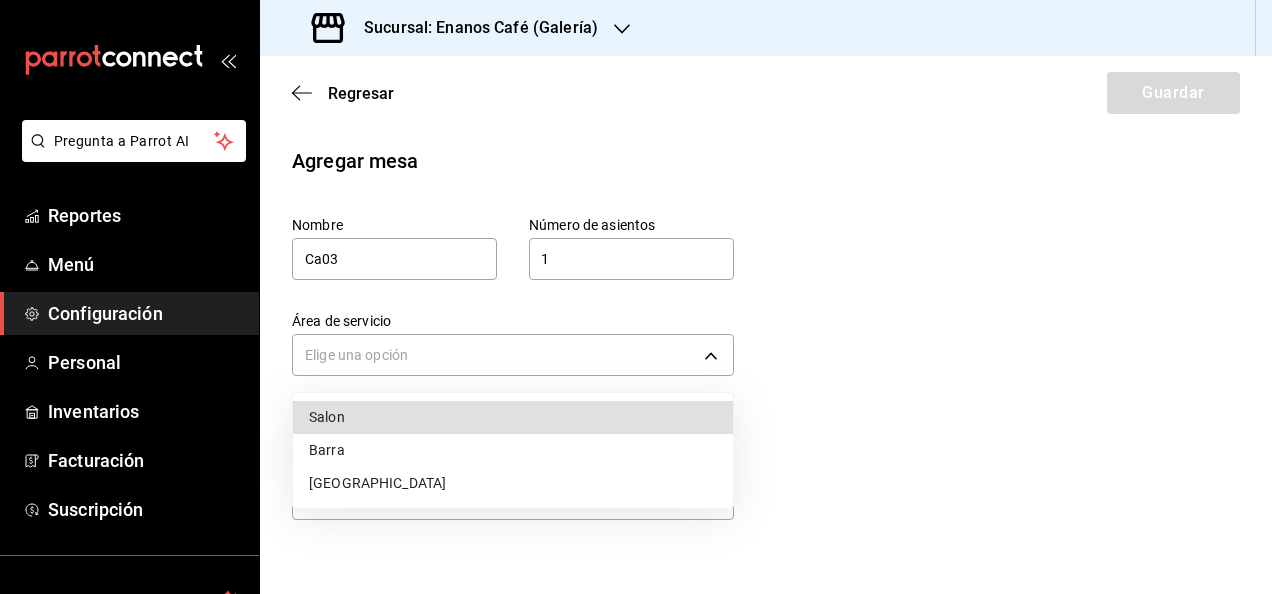 click on "[GEOGRAPHIC_DATA]" at bounding box center [513, 483] 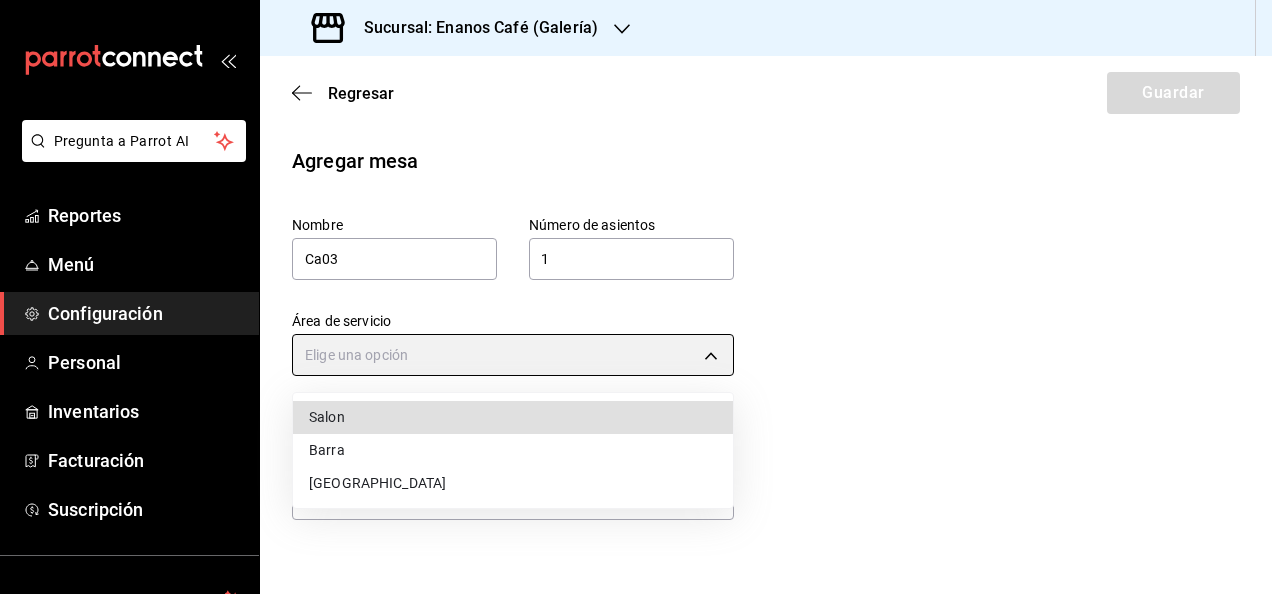 type on "c4ca7424-8e43-4532-a7ee-81dcb94cb589" 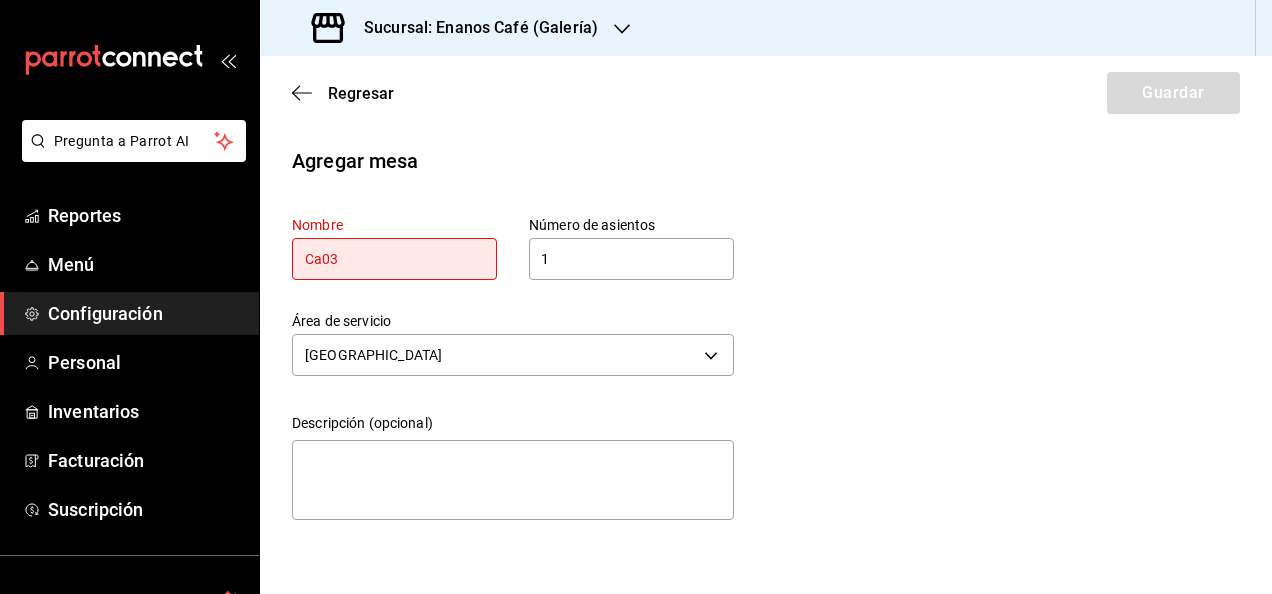 click on "Regresar Guardar" at bounding box center [766, 93] 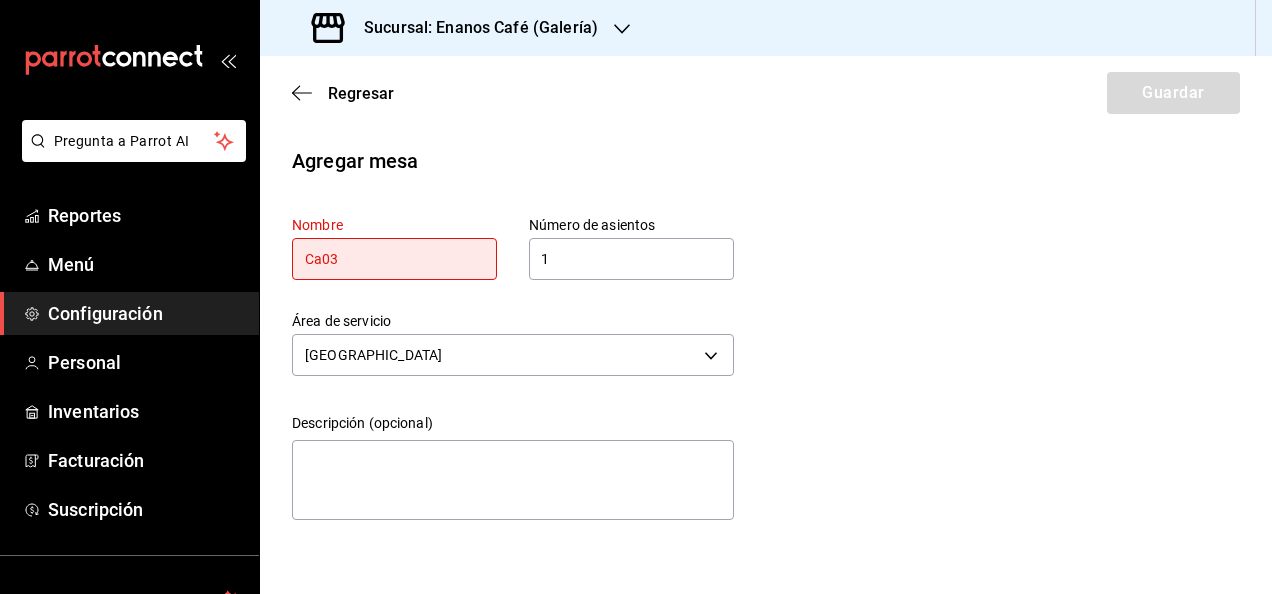 click on "Ca03" at bounding box center [394, 259] 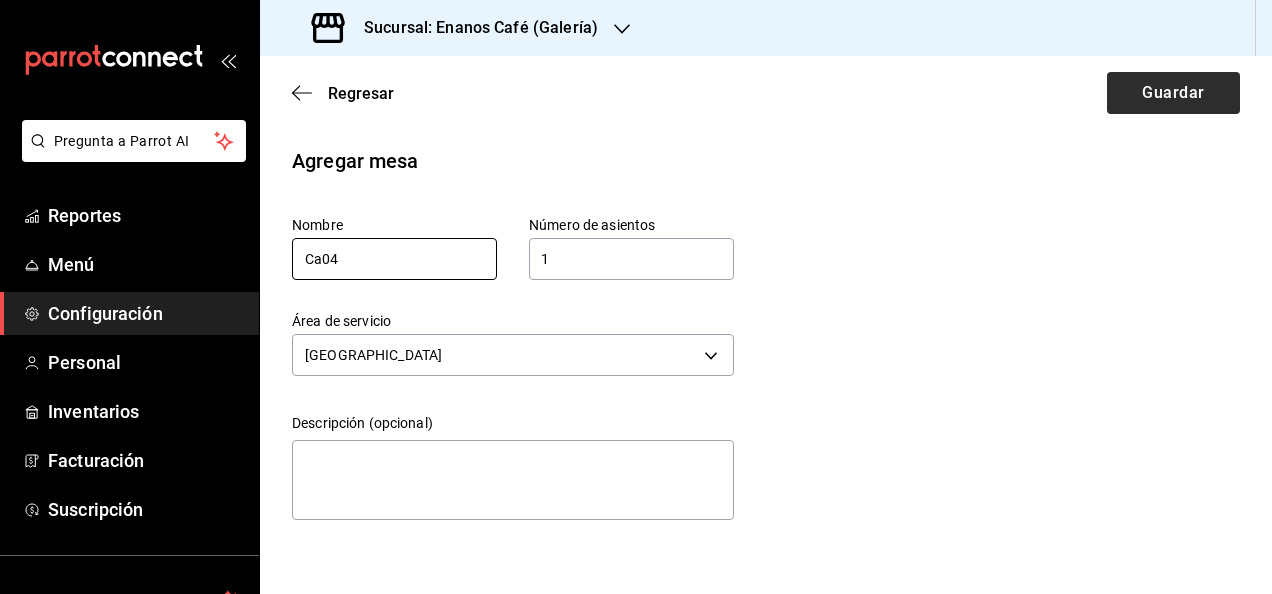 type on "Ca04" 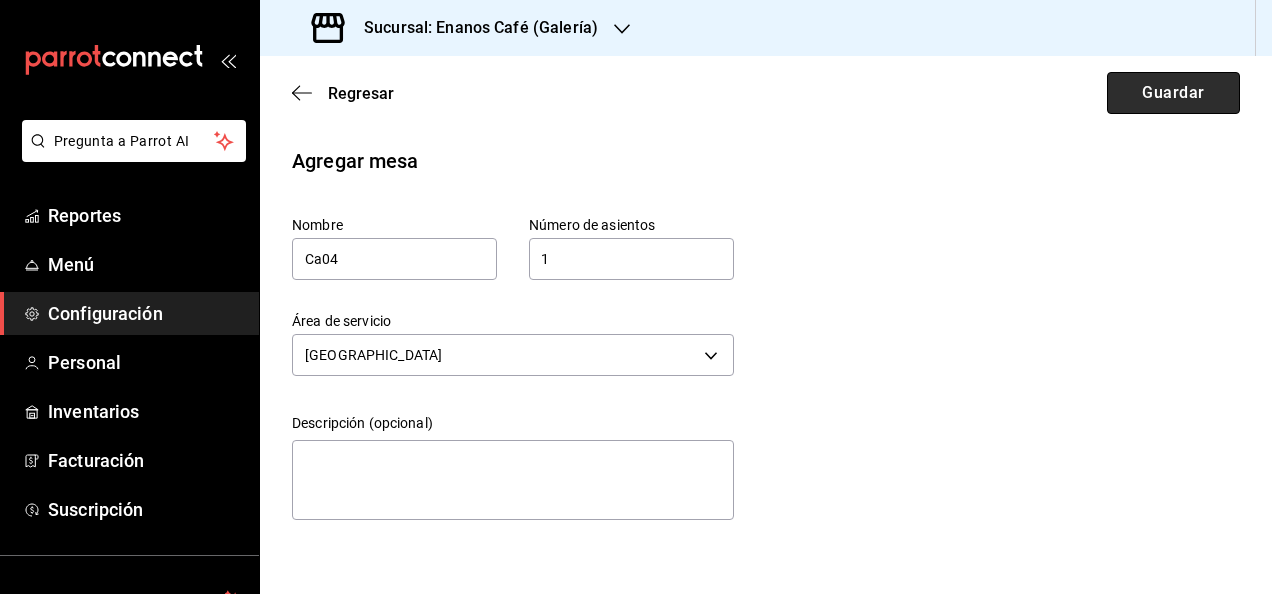 click on "Guardar" at bounding box center [1173, 93] 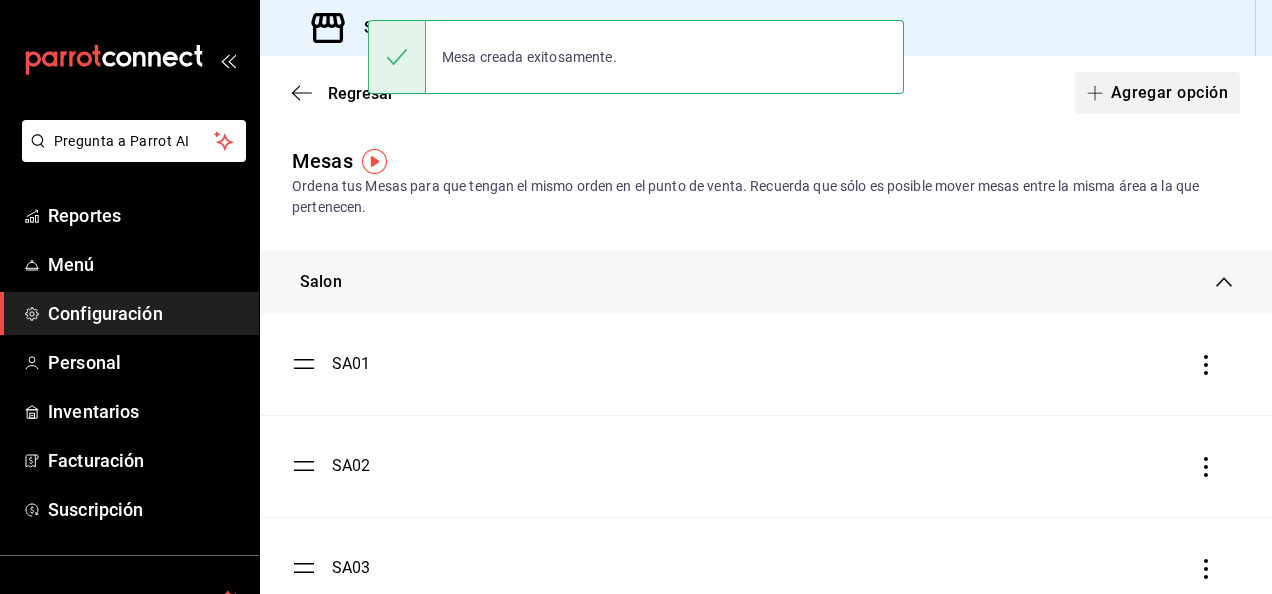 click on "Agregar opción" at bounding box center [1157, 93] 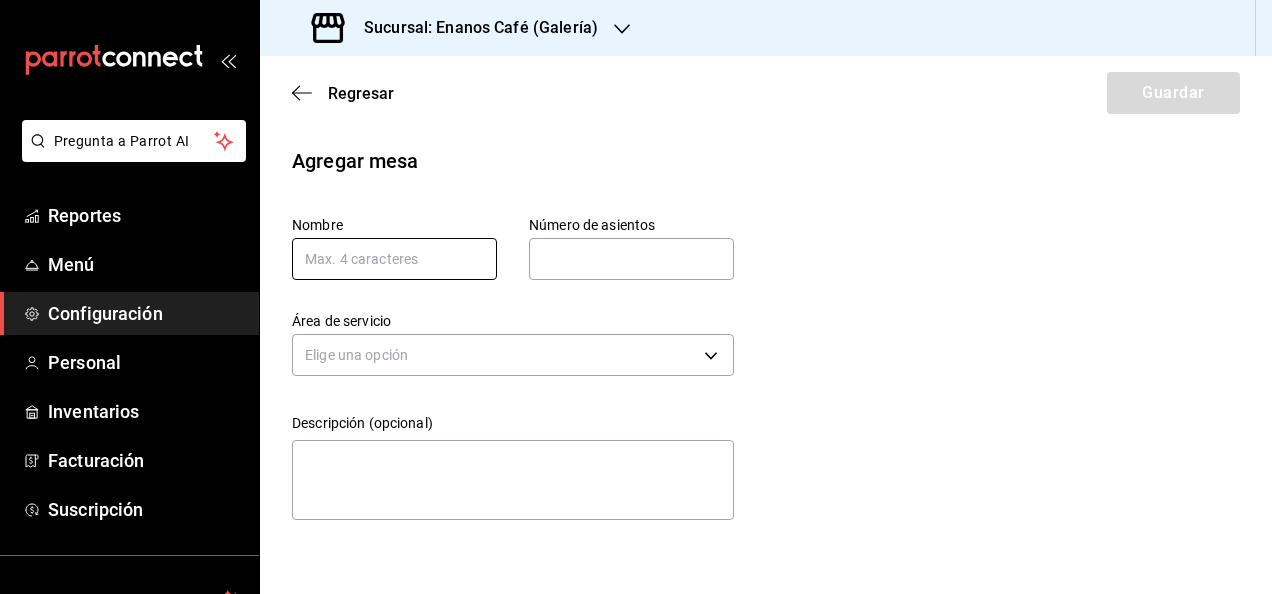 click at bounding box center [394, 259] 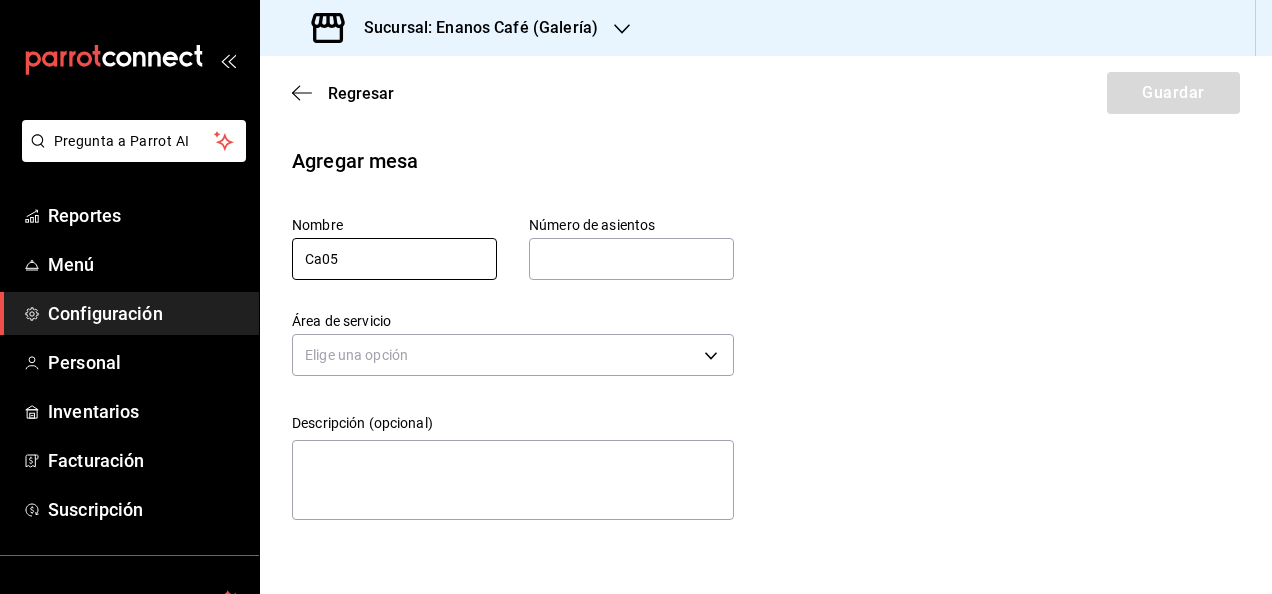 type on "Ca05" 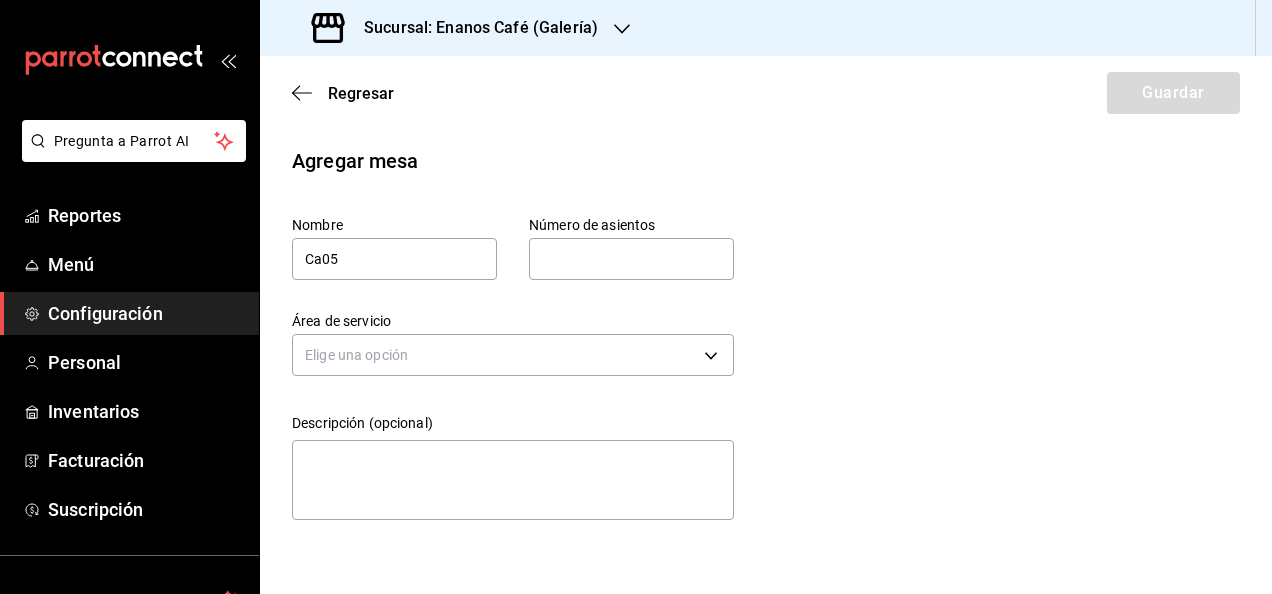 click at bounding box center (631, 259) 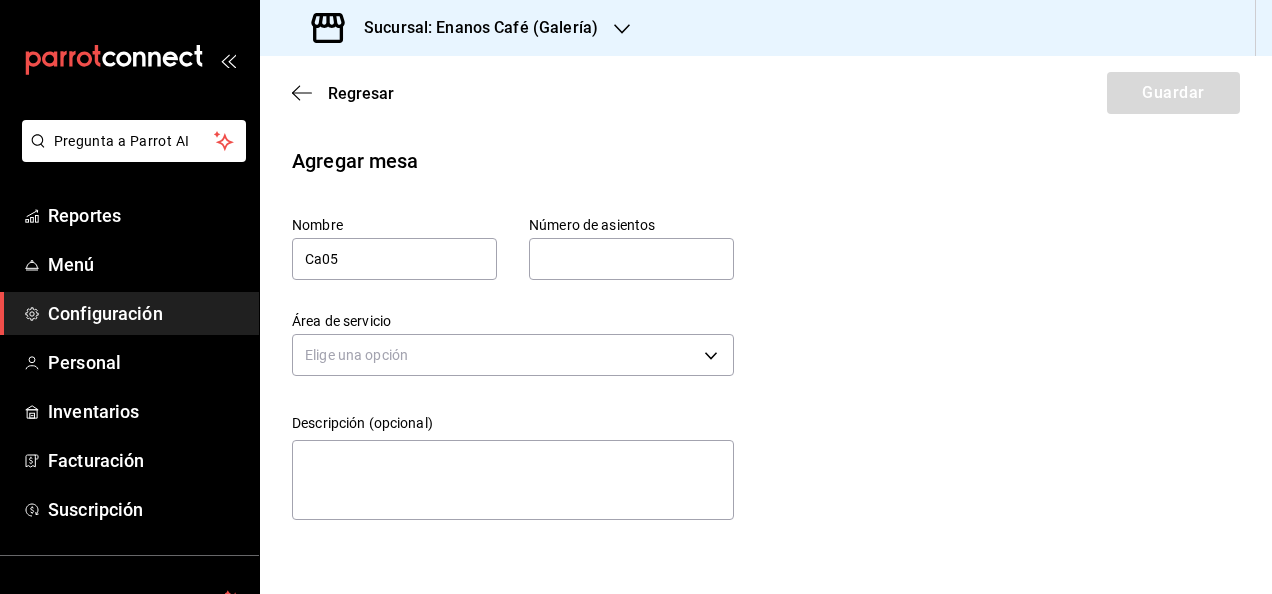 type on "1" 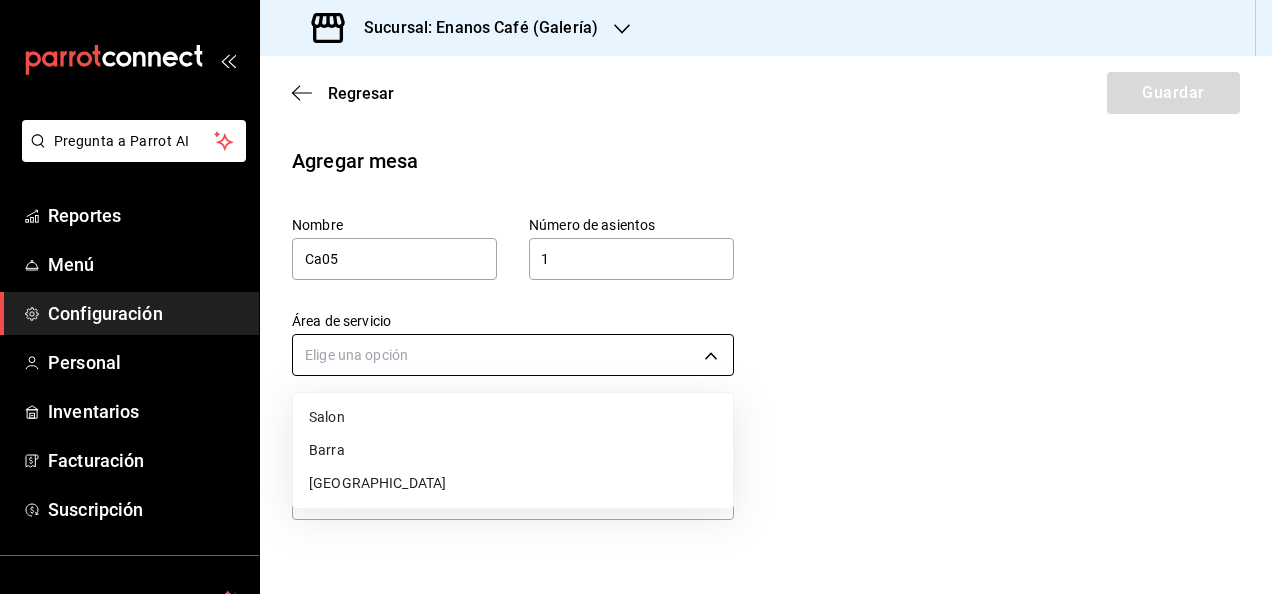 click on "Pregunta a Parrot AI Reportes   Menú   Configuración   Personal   Inventarios   Facturación   Suscripción   Ayuda Recomienda Parrot   [PERSON_NAME]   Sugerir nueva función   Sucursal: Enanos Café (Galería) Regresar Guardar Agregar mesa Nombre Ca05 Número de asientos 1 Número de asientos Área de servicio Elige una opción Descripción (opcional) x GANA 1 MES GRATIS EN TU SUSCRIPCIÓN AQUÍ ¿Recuerdas cómo empezó tu restaurante?
[DATE] puedes ayudar a un colega a tener el mismo cambio que tú viviste.
Recomienda Parrot directamente desde tu Portal Administrador.
Es fácil y rápido.
🎁 Por cada restaurante que se una, ganas 1 mes gratis. Ver video tutorial Ir a video Pregunta a Parrot AI Reportes   Menú   Configuración   Personal   Inventarios   Facturación   Suscripción   Ayuda Recomienda Parrot   [PERSON_NAME]   Sugerir nueva función   Visitar centro de ayuda [PHONE_NUMBER] [EMAIL_ADDRESS][DOMAIN_NAME] Visitar centro de ayuda [PHONE_NUMBER] [EMAIL_ADDRESS][DOMAIN_NAME] Salon Barra" at bounding box center [636, 297] 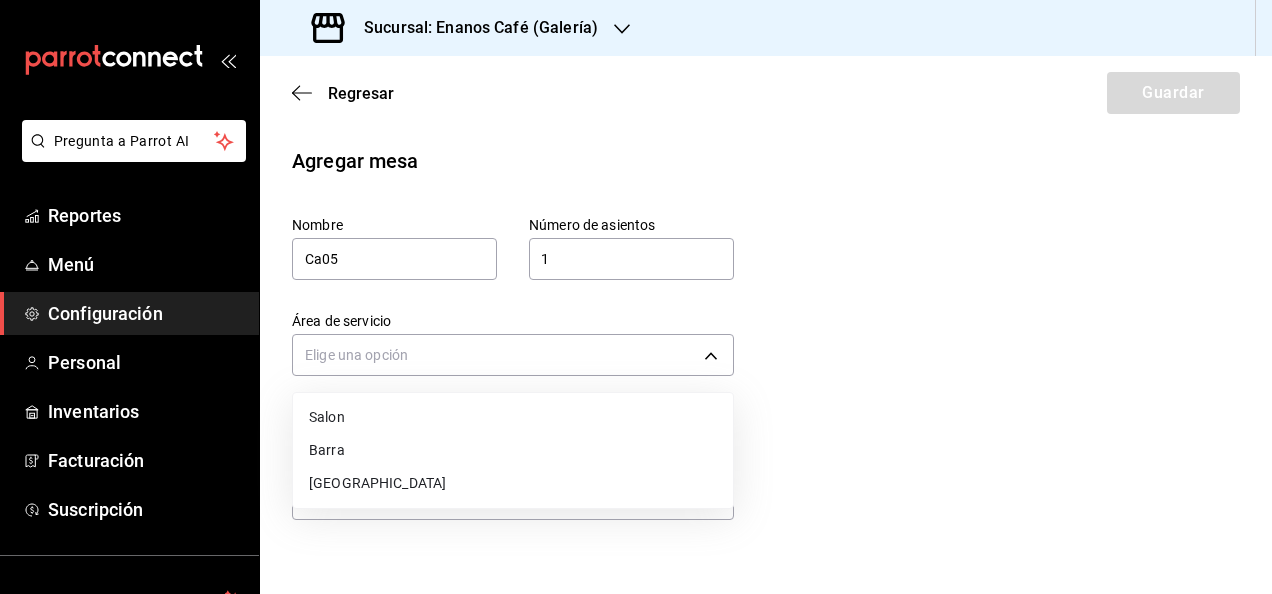 click on "[GEOGRAPHIC_DATA]" at bounding box center (513, 483) 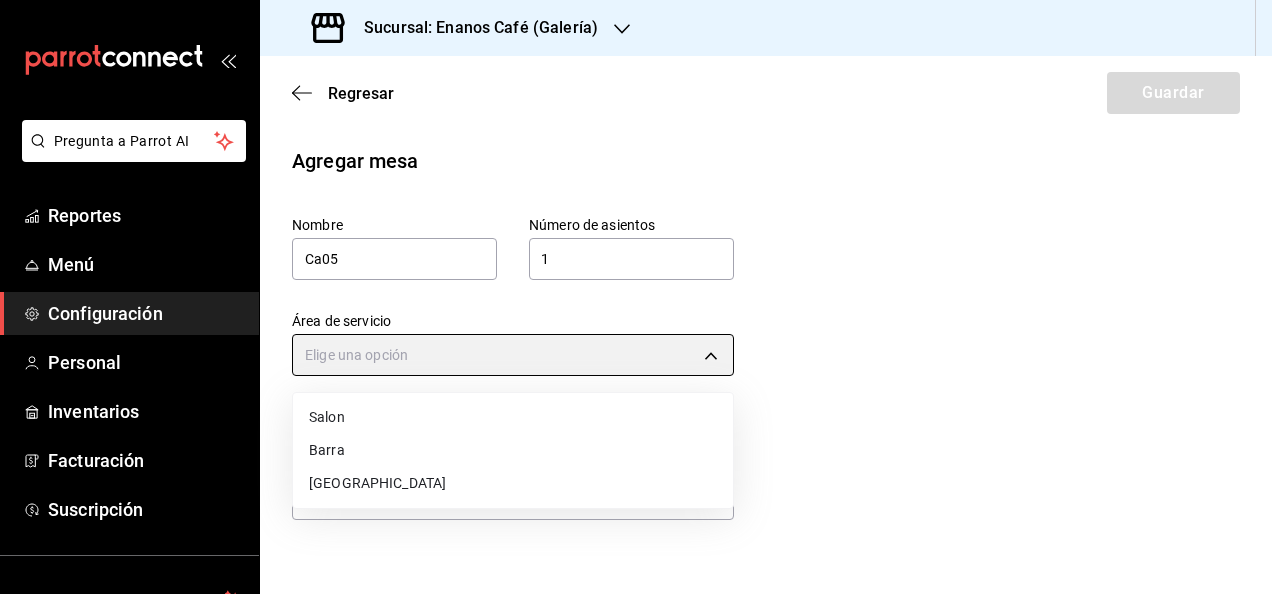type on "c4ca7424-8e43-4532-a7ee-81dcb94cb589" 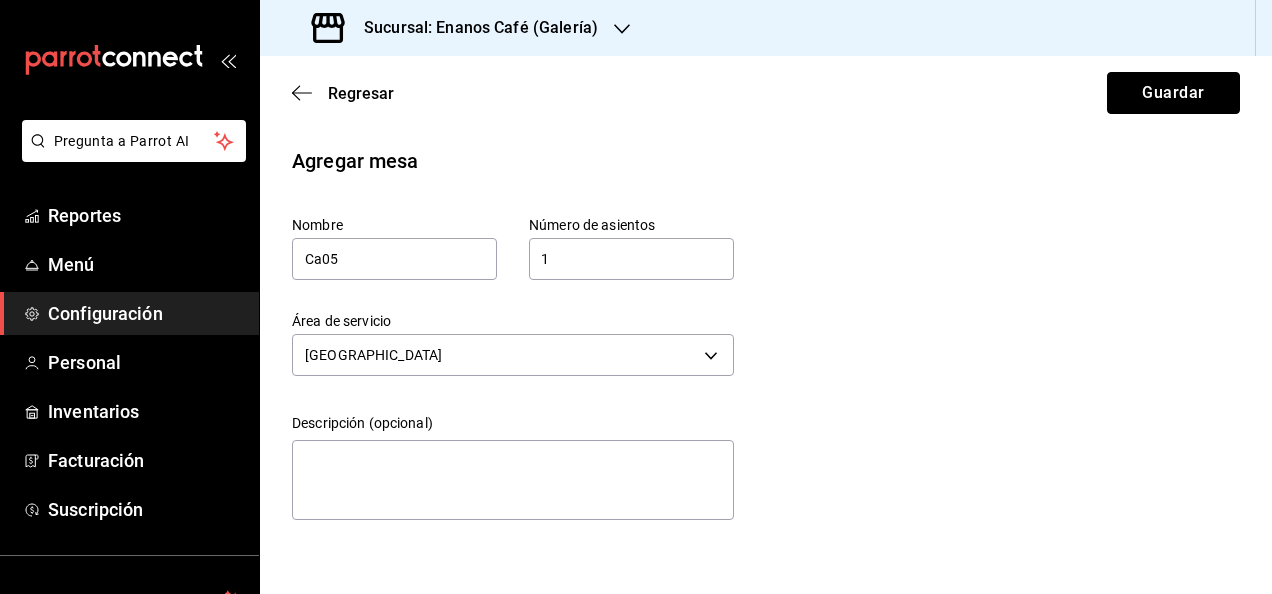 click on "Guardar" at bounding box center (1173, 93) 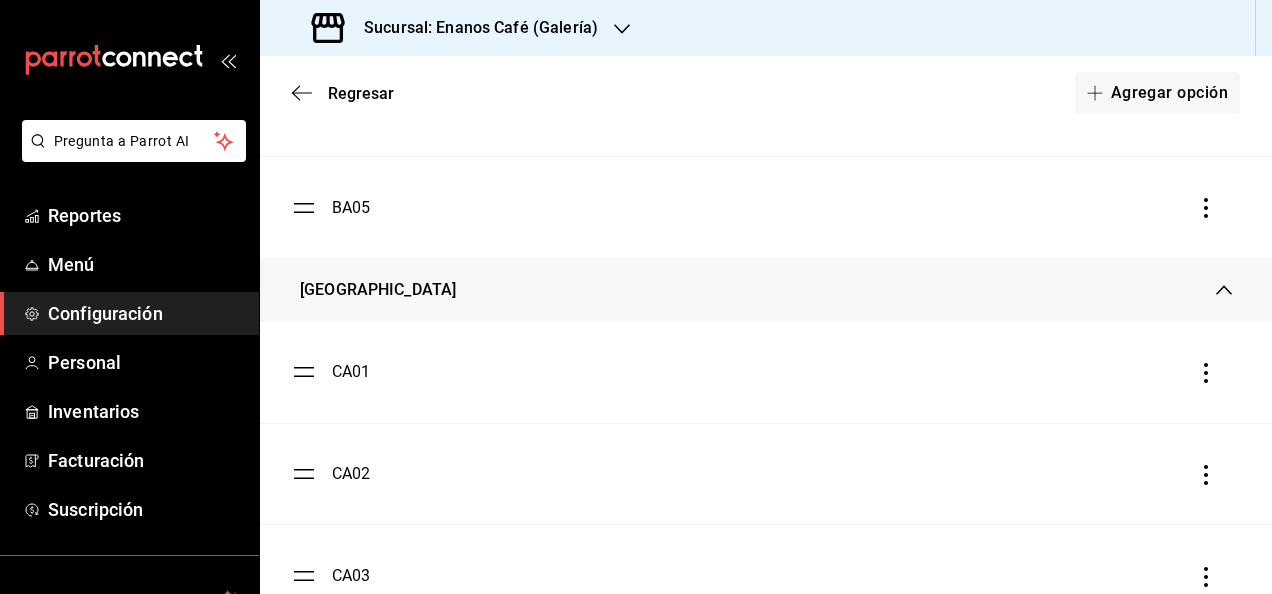 scroll, scrollTop: 4152, scrollLeft: 0, axis: vertical 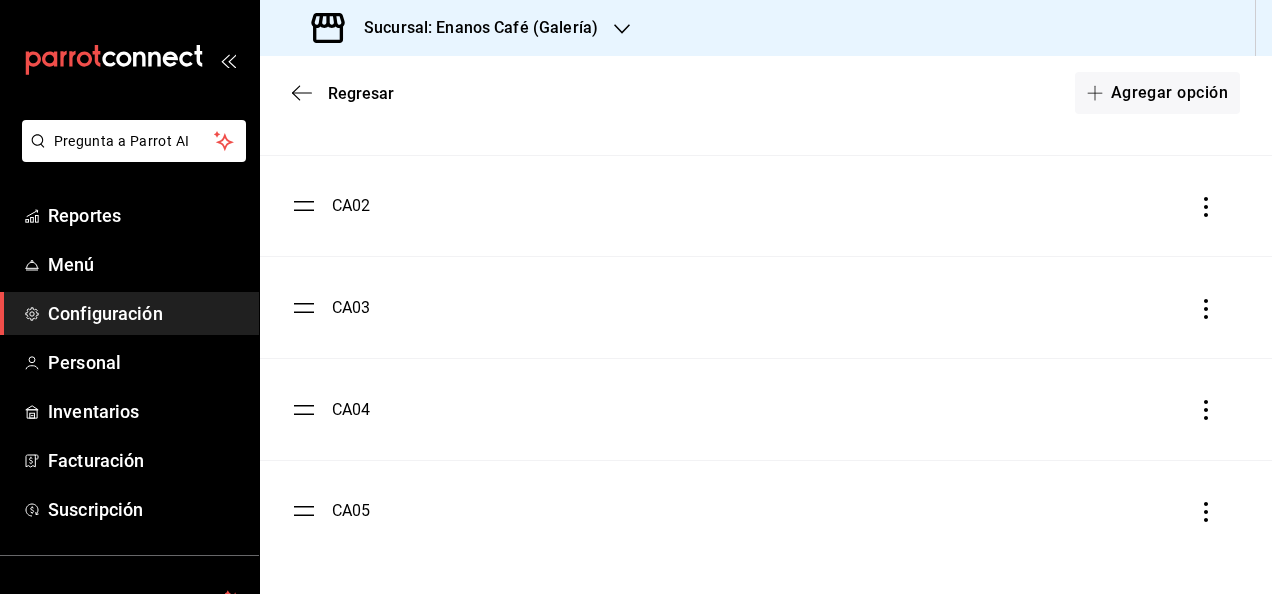 click on "Configuración" at bounding box center [145, 313] 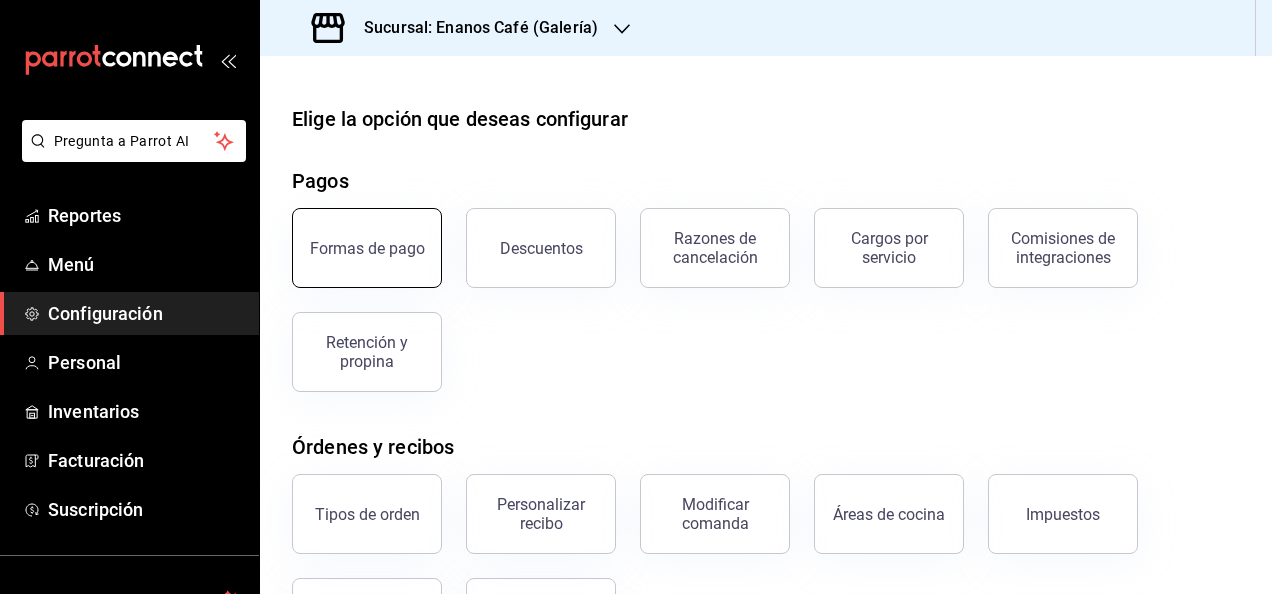 click on "Formas de pago" at bounding box center [367, 248] 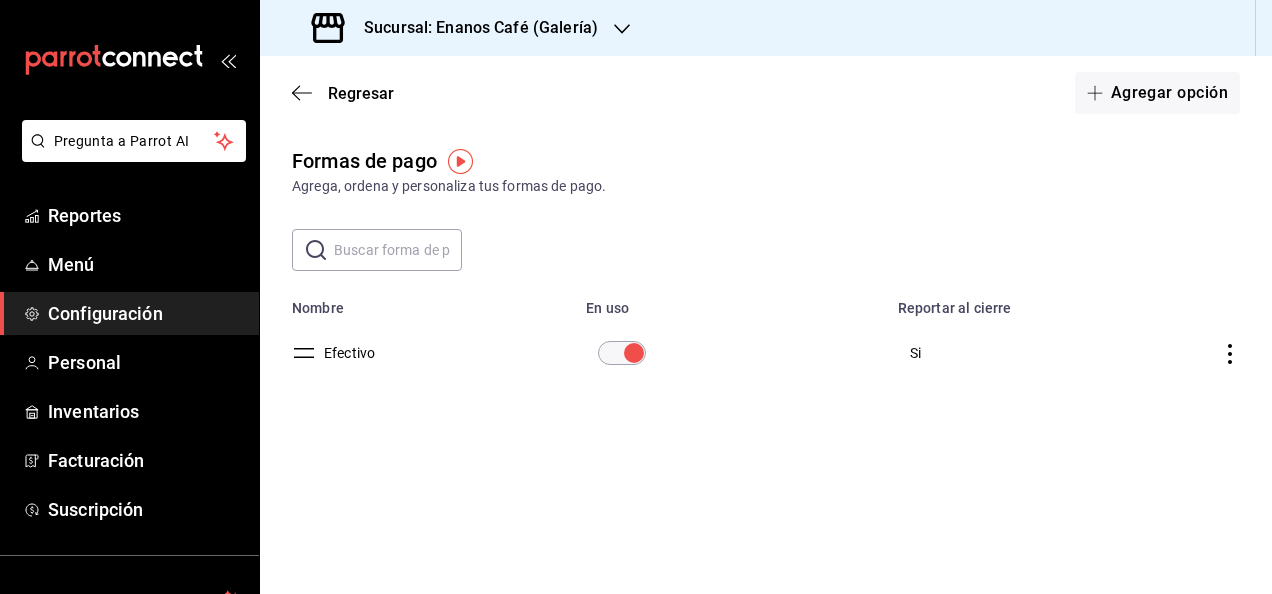 click 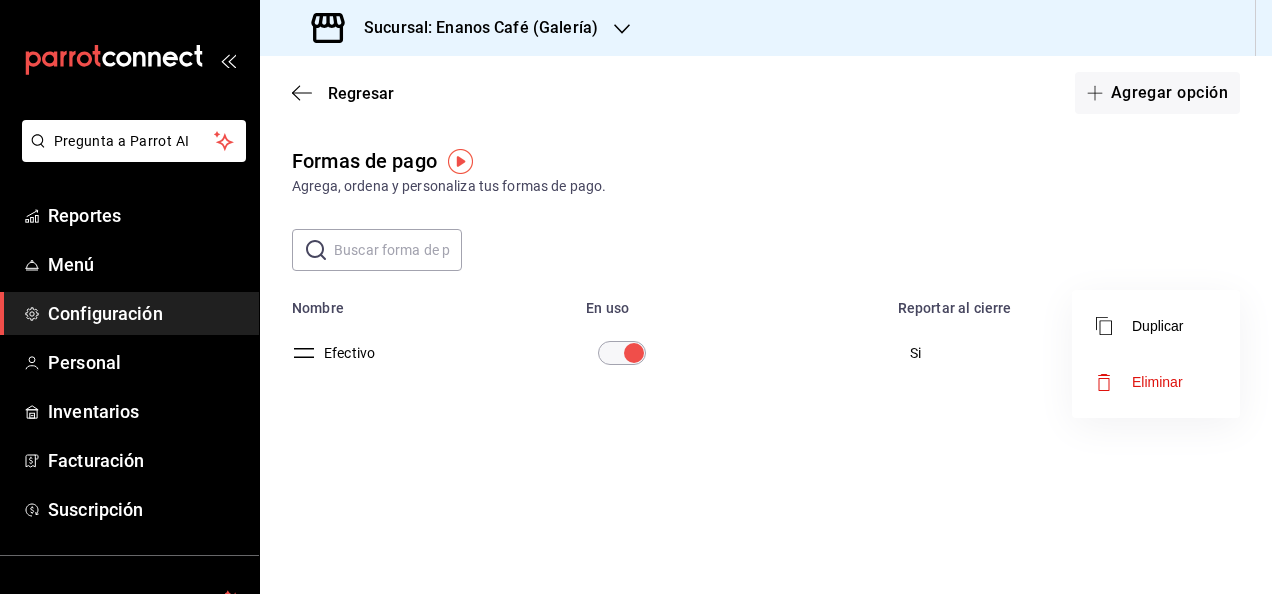 click at bounding box center (636, 297) 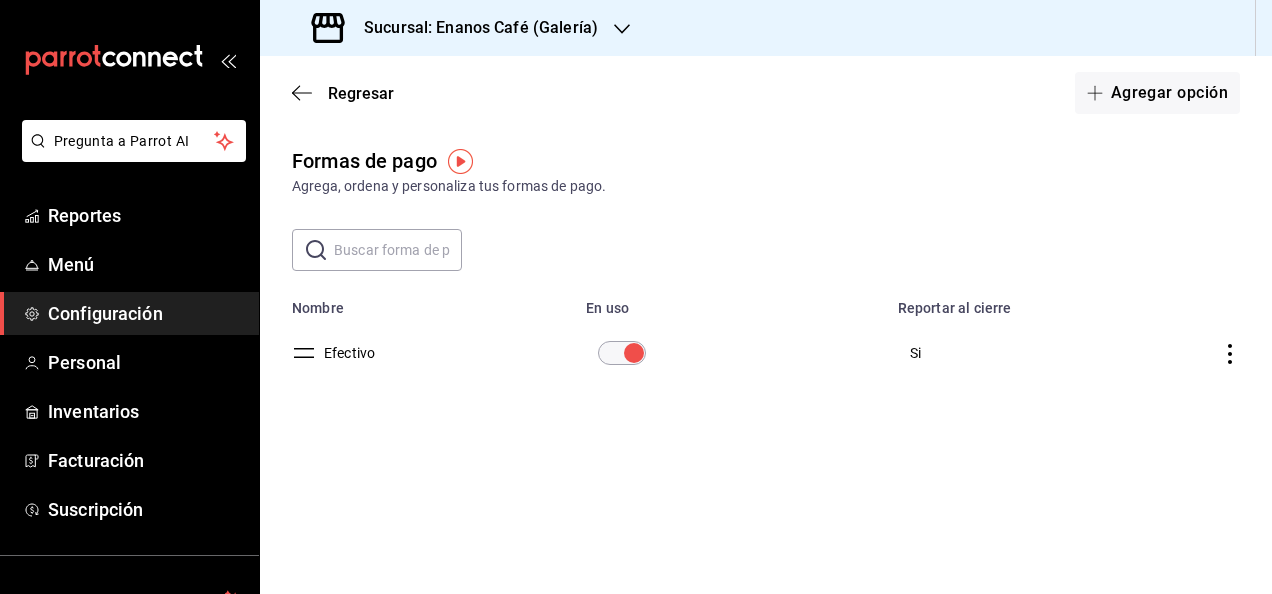 click on "Efectivo" at bounding box center (345, 353) 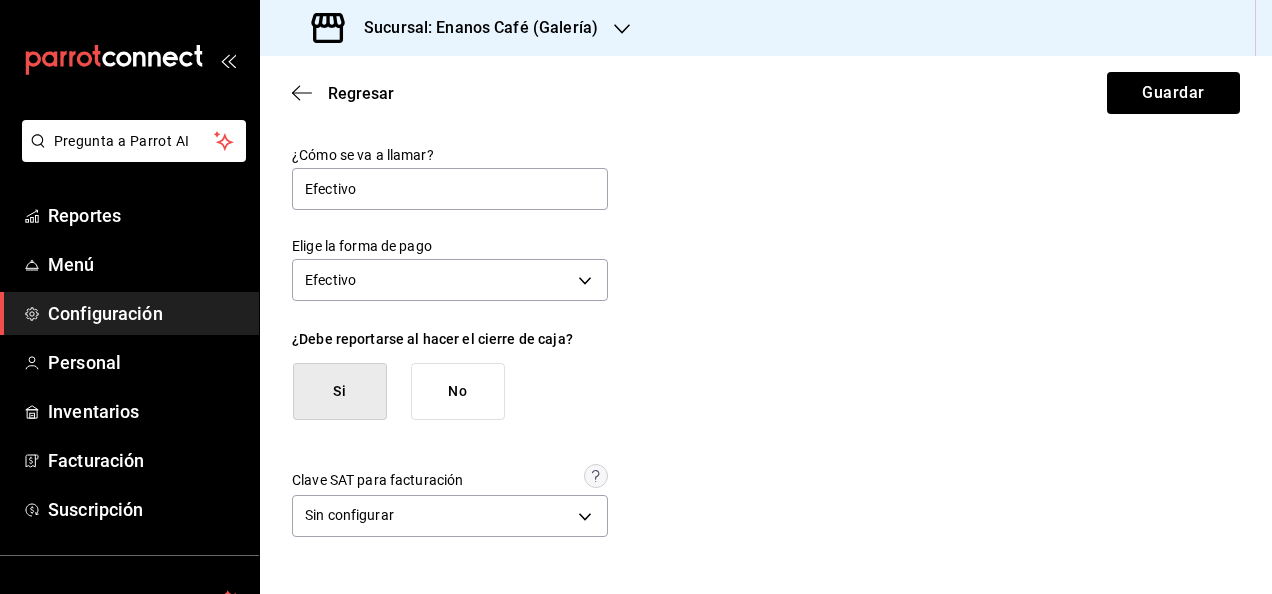 click on "Configuración" at bounding box center [145, 313] 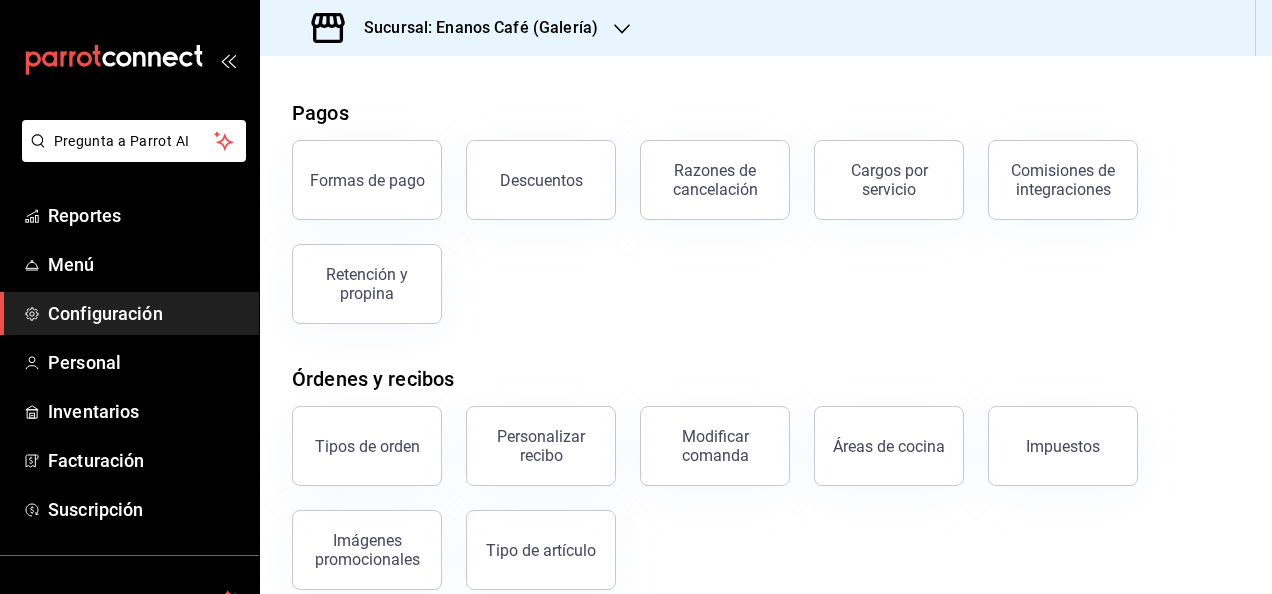 scroll, scrollTop: 0, scrollLeft: 0, axis: both 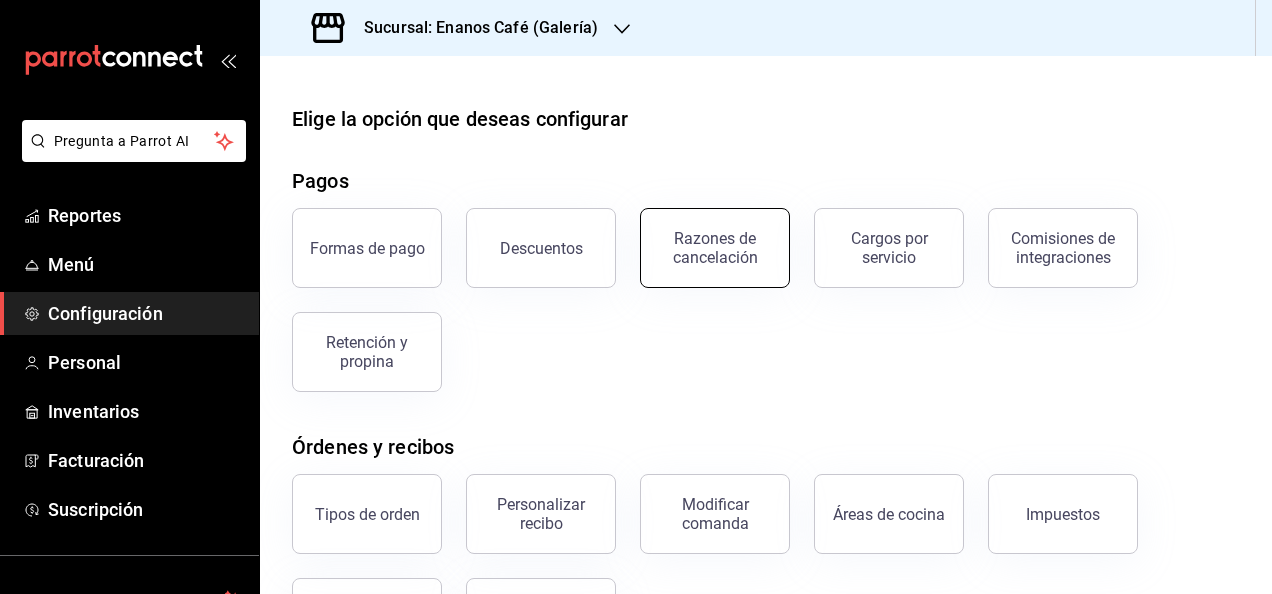 click on "Razones de cancelación" at bounding box center (715, 248) 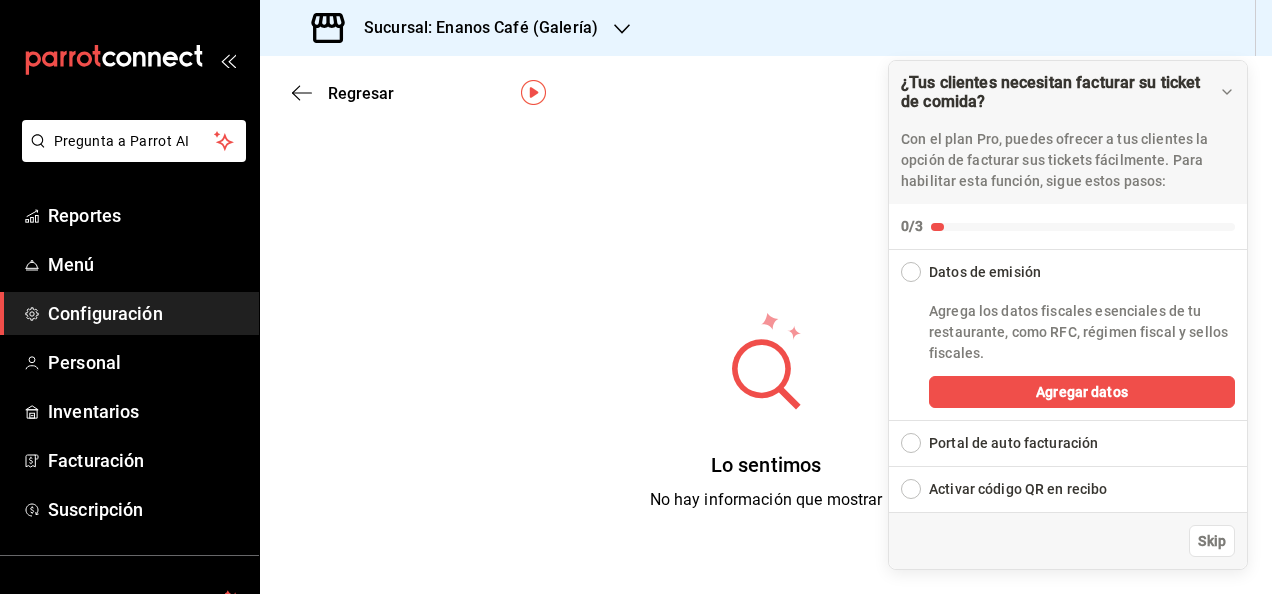 scroll, scrollTop: 0, scrollLeft: 0, axis: both 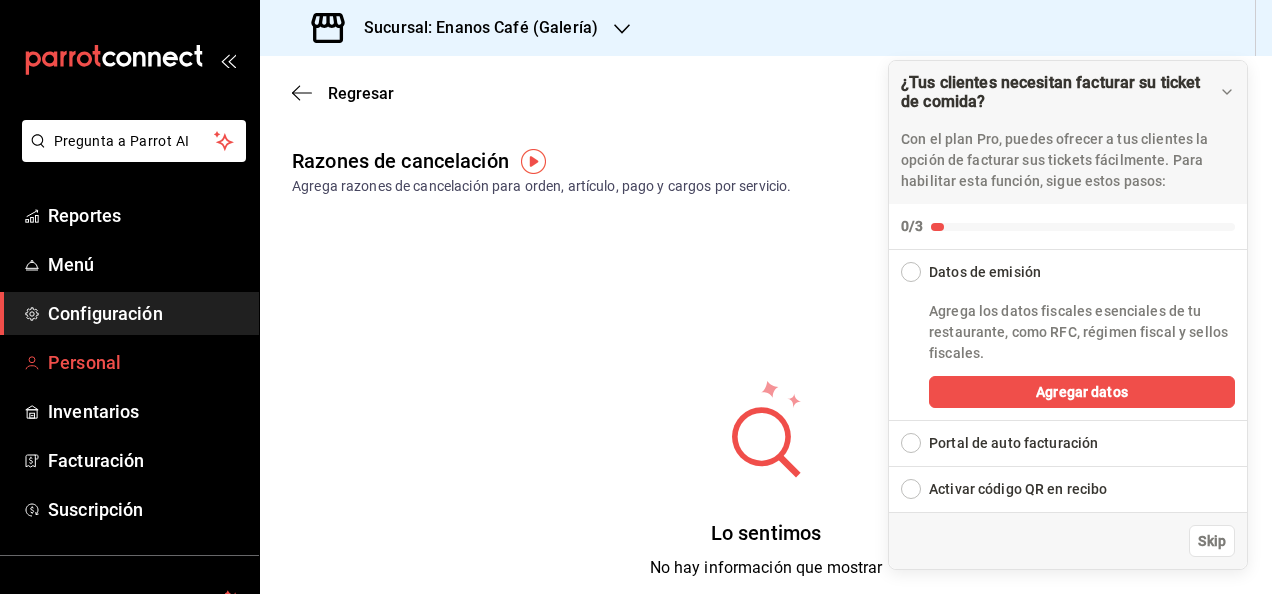 click on "Personal" at bounding box center (145, 362) 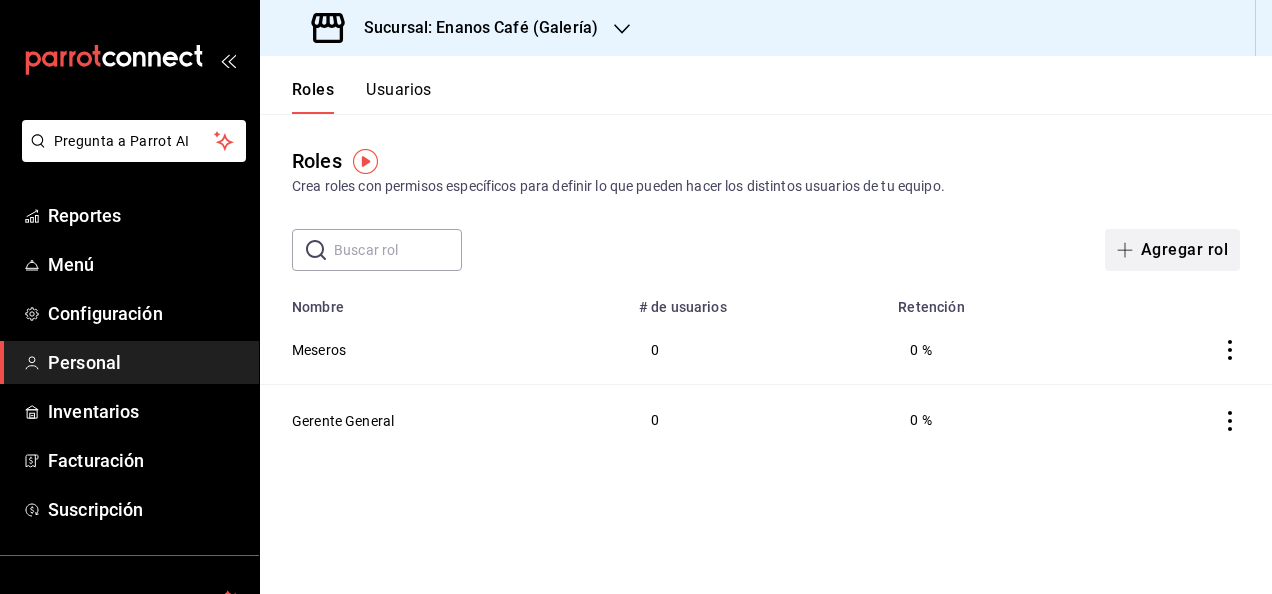click on "Agregar rol" at bounding box center (1172, 250) 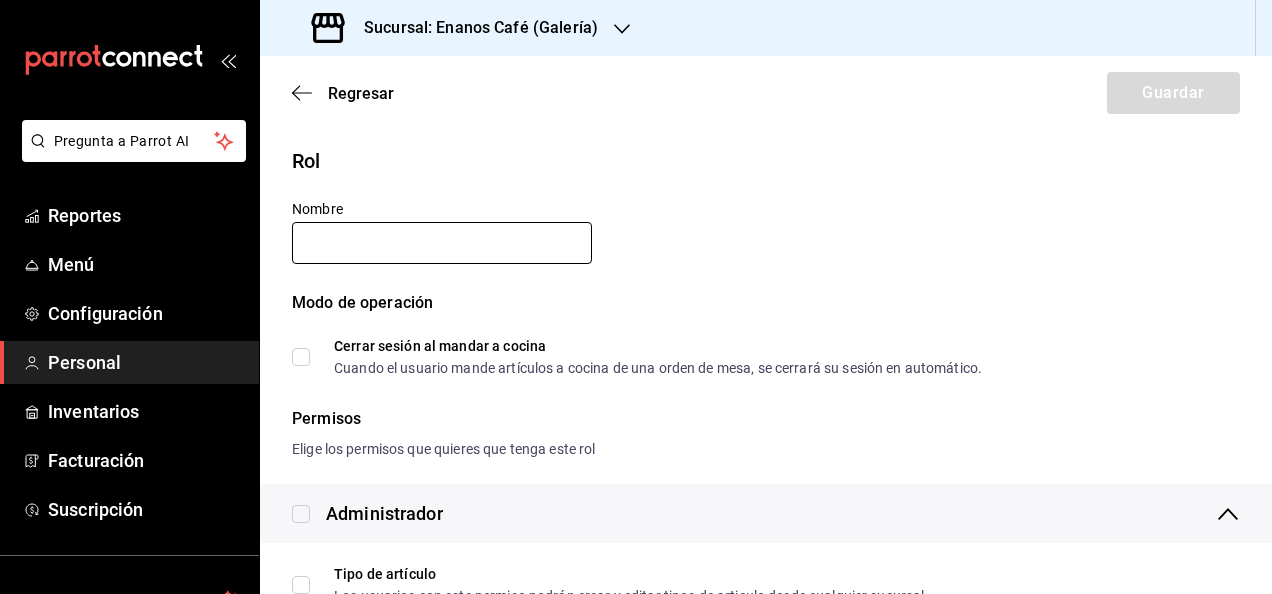 click at bounding box center [442, 243] 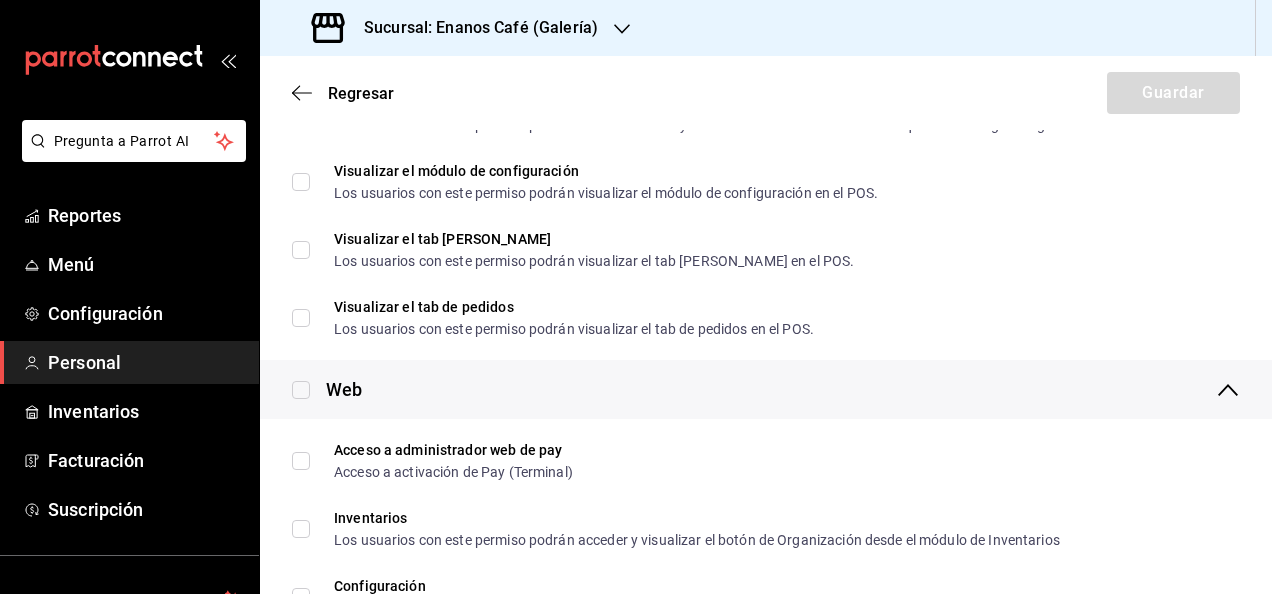 scroll, scrollTop: 52, scrollLeft: 0, axis: vertical 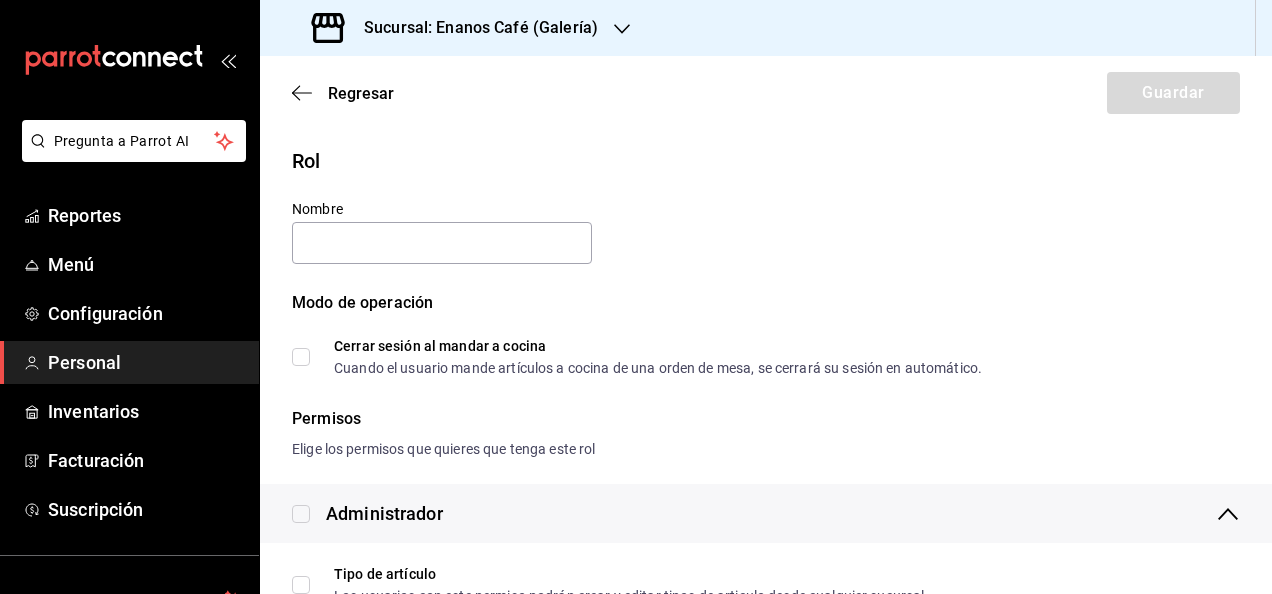 click on "Personal" at bounding box center [145, 362] 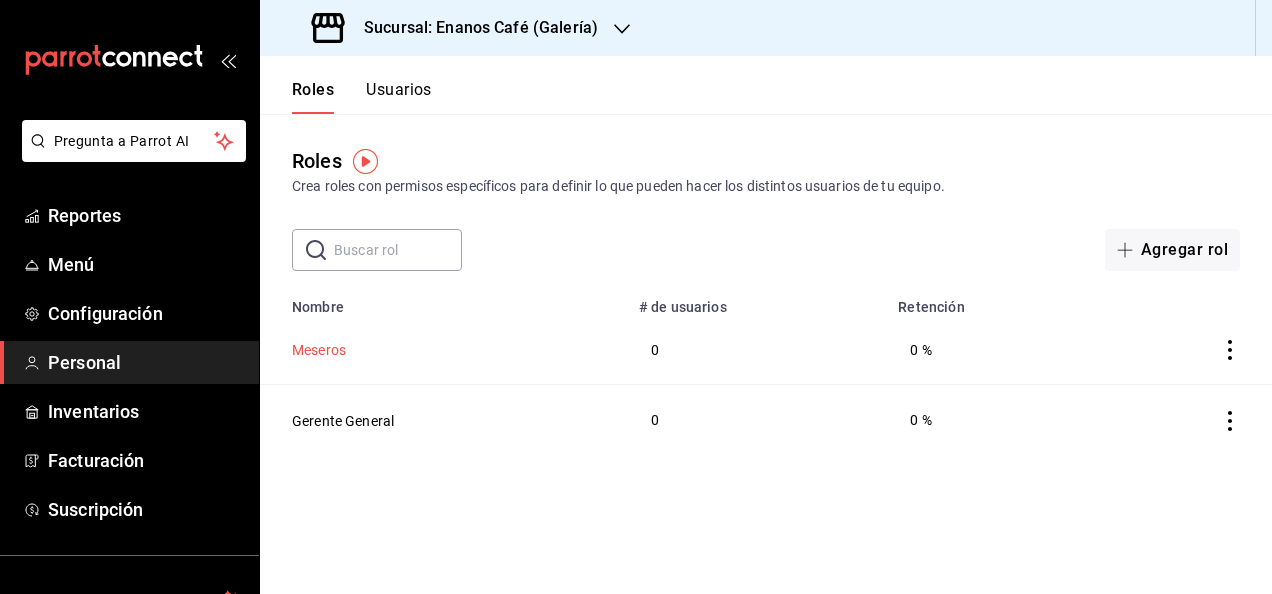 click on "Meseros" at bounding box center [319, 350] 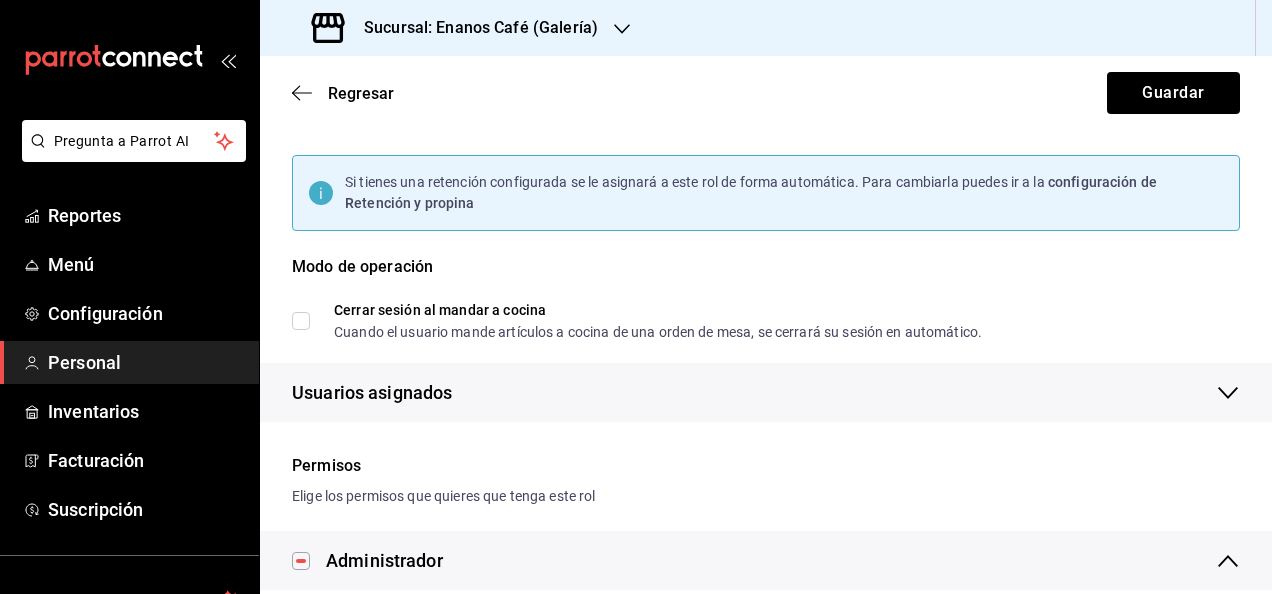 scroll, scrollTop: 142, scrollLeft: 0, axis: vertical 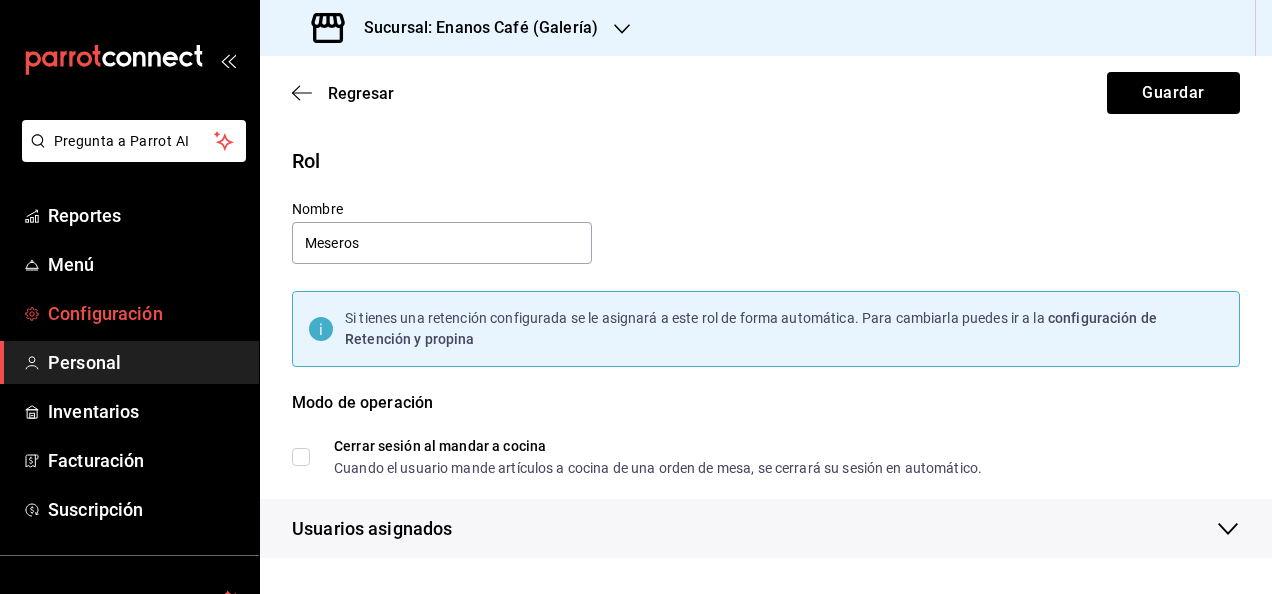 click on "Configuración" at bounding box center [145, 313] 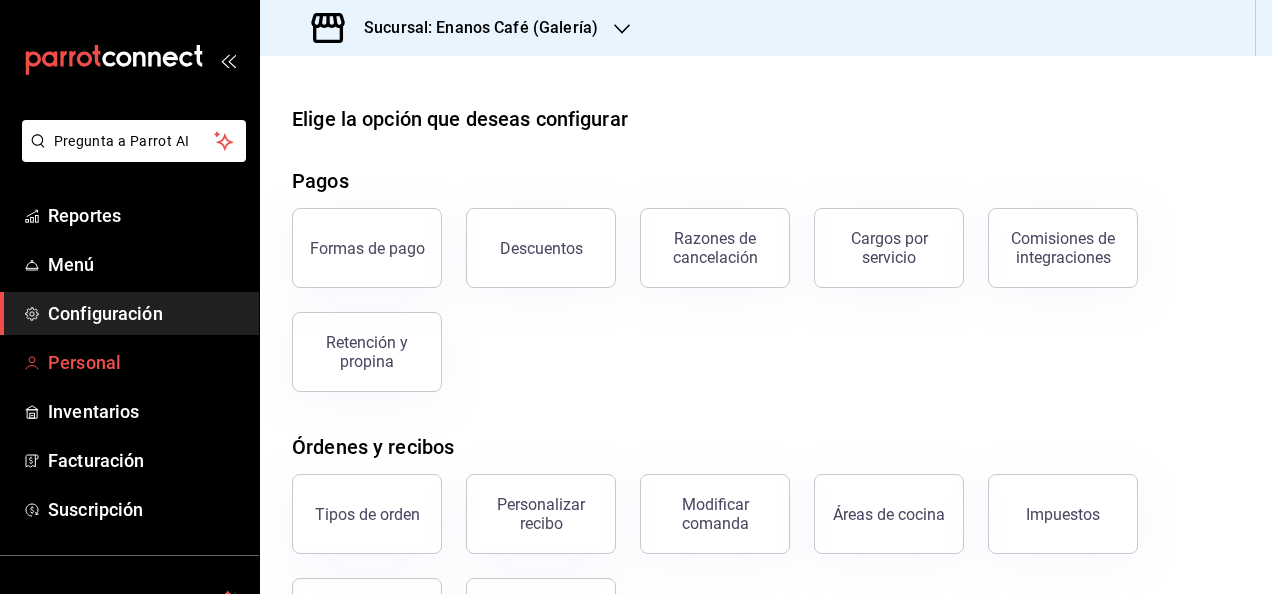 click on "Personal" at bounding box center [145, 362] 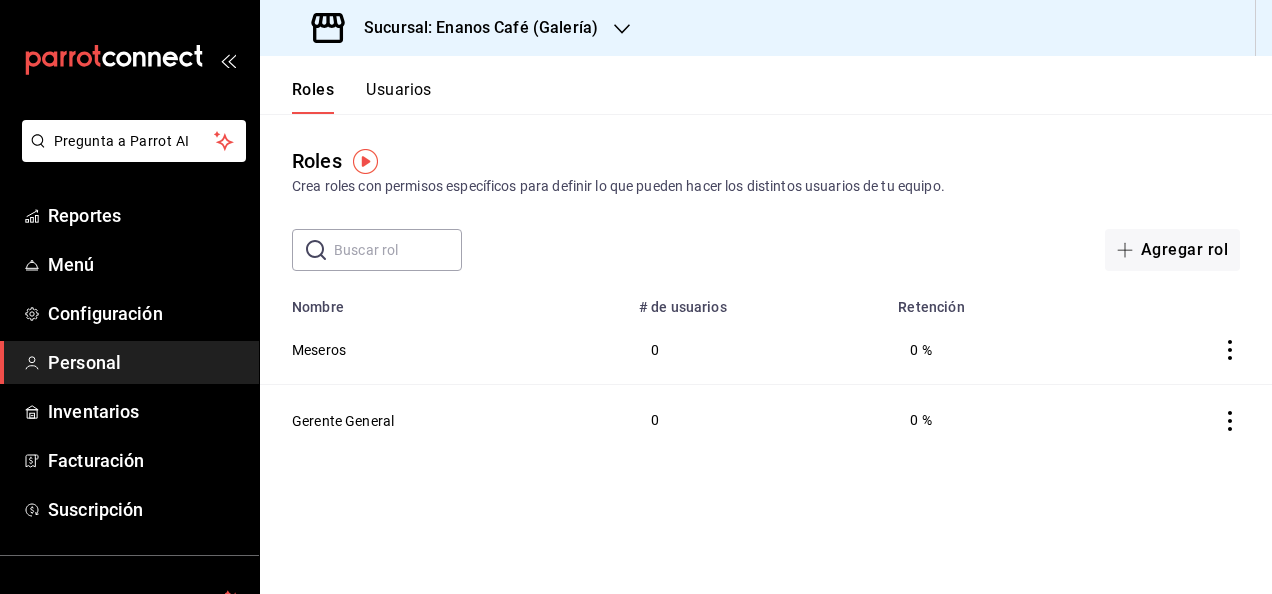 click at bounding box center [398, 250] 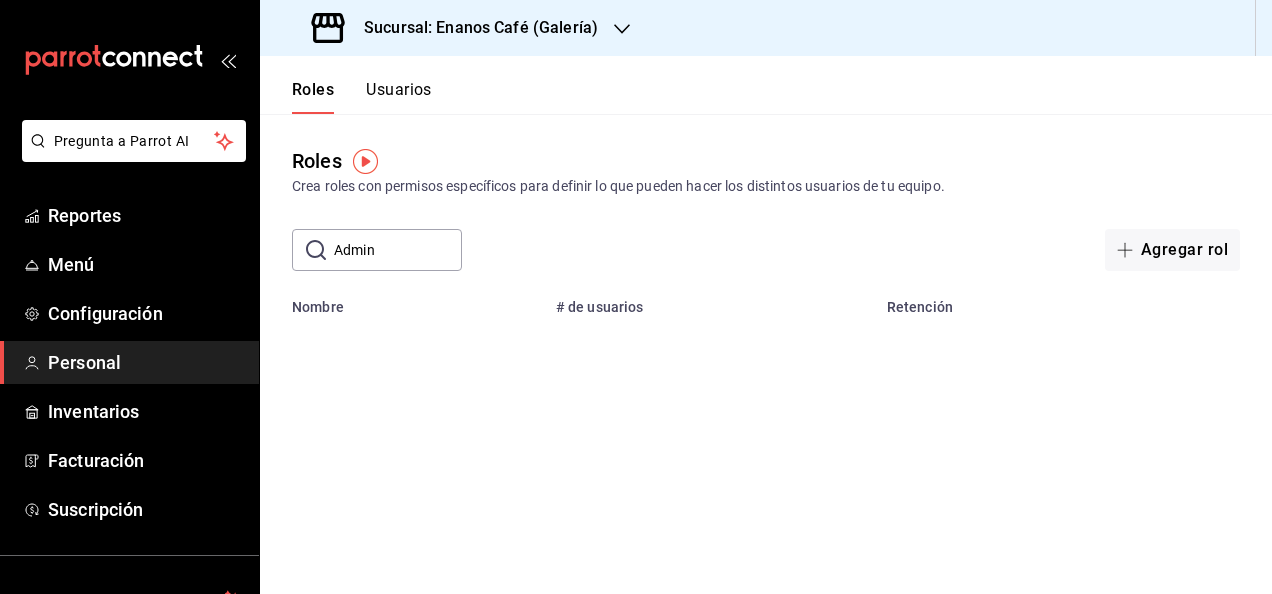 click on "​ Admin ​ Agregar rol" at bounding box center [766, 250] 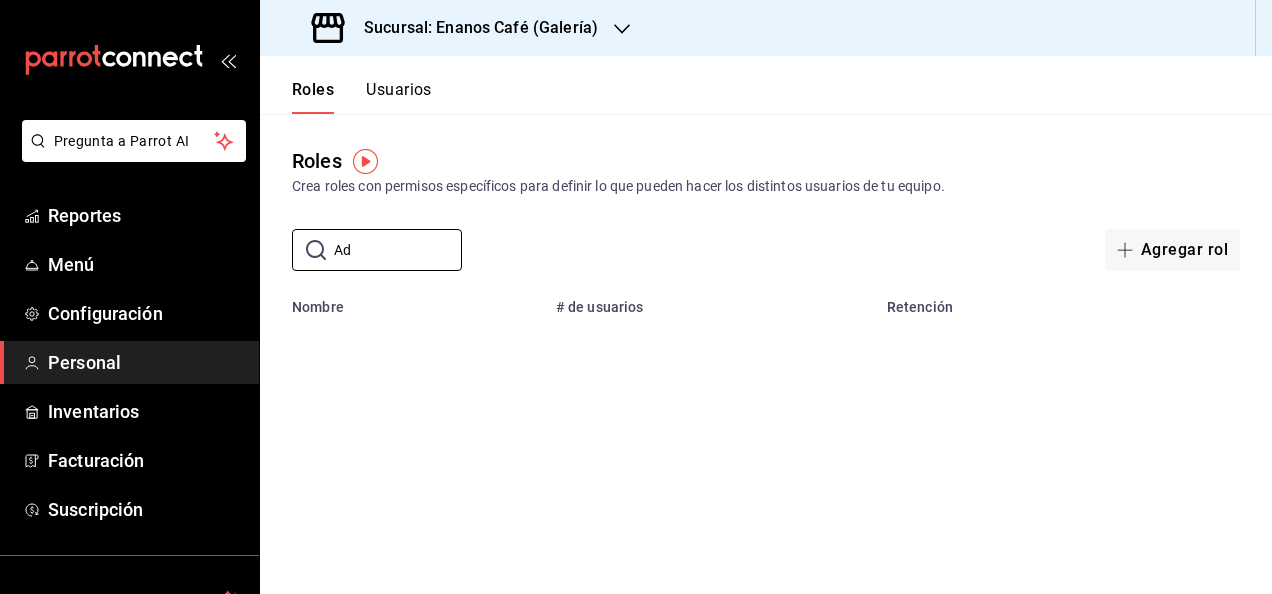 type on "A" 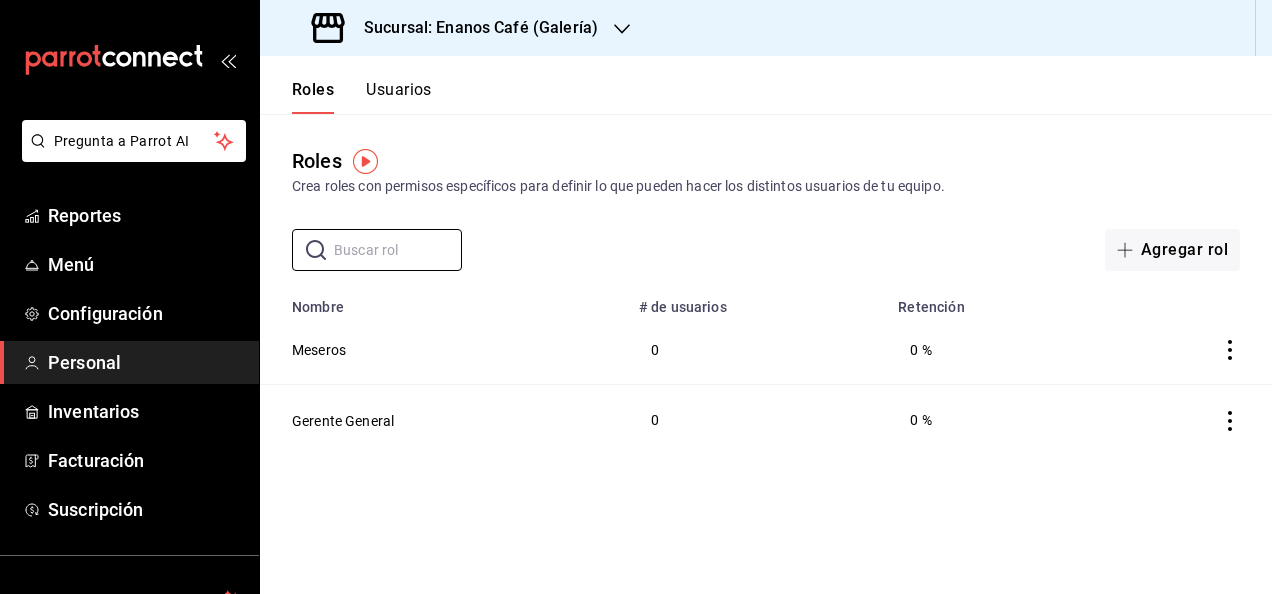 type 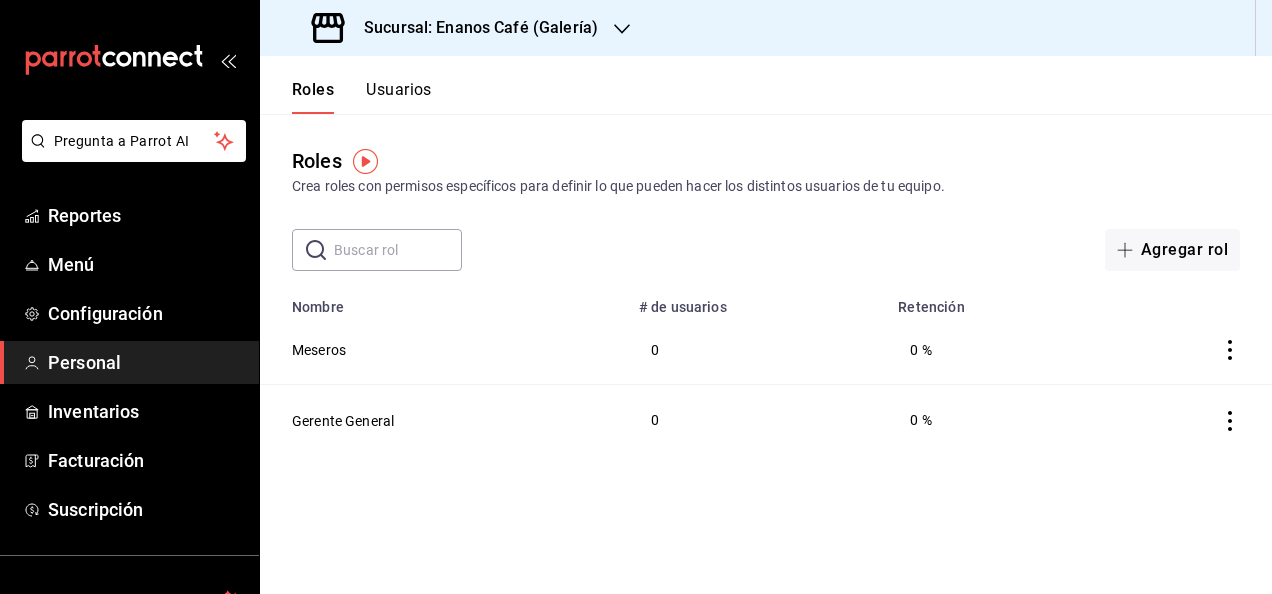 click on "Sucursal: Enanos Café (Galería)" at bounding box center (457, 28) 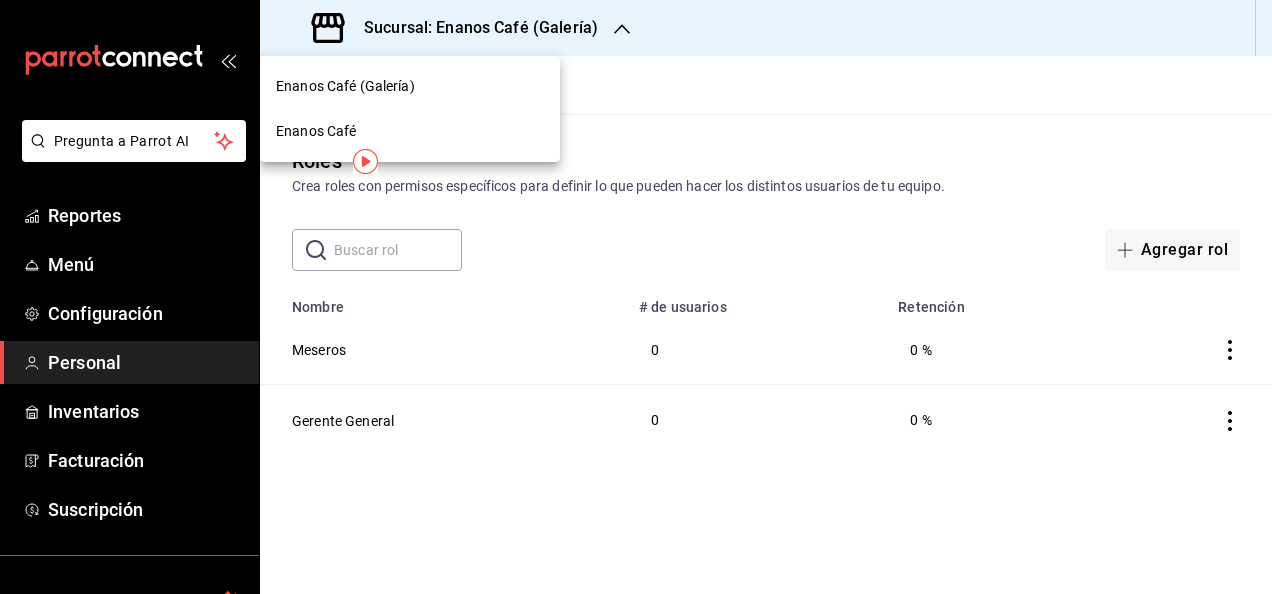 click at bounding box center (636, 297) 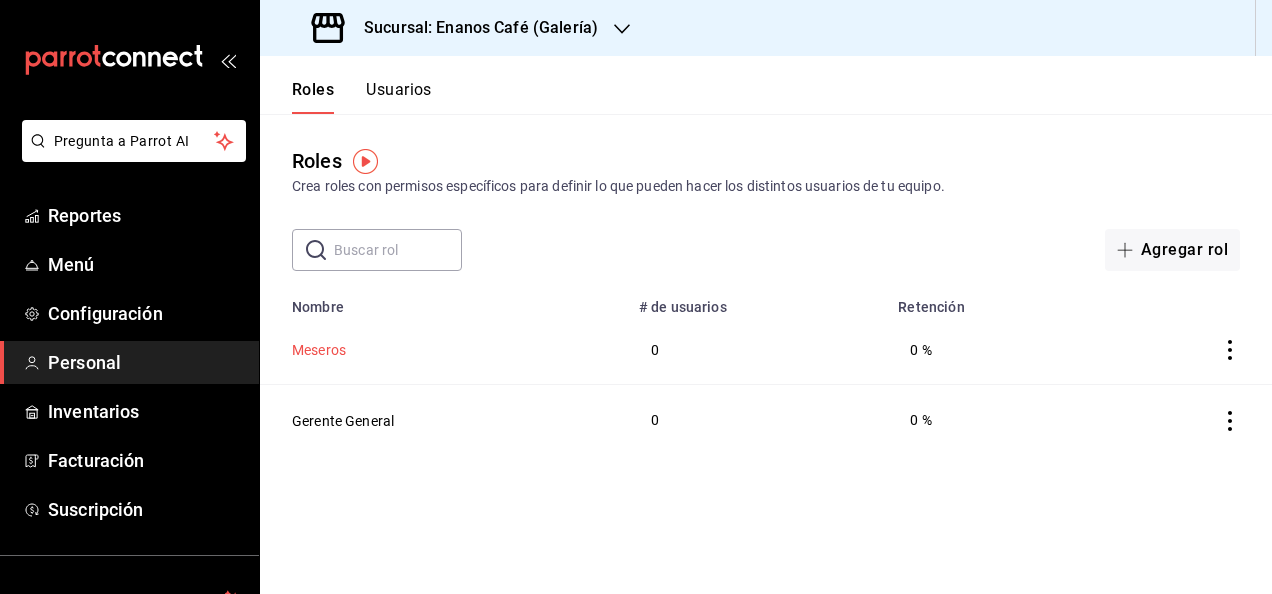 click on "Meseros" at bounding box center (319, 350) 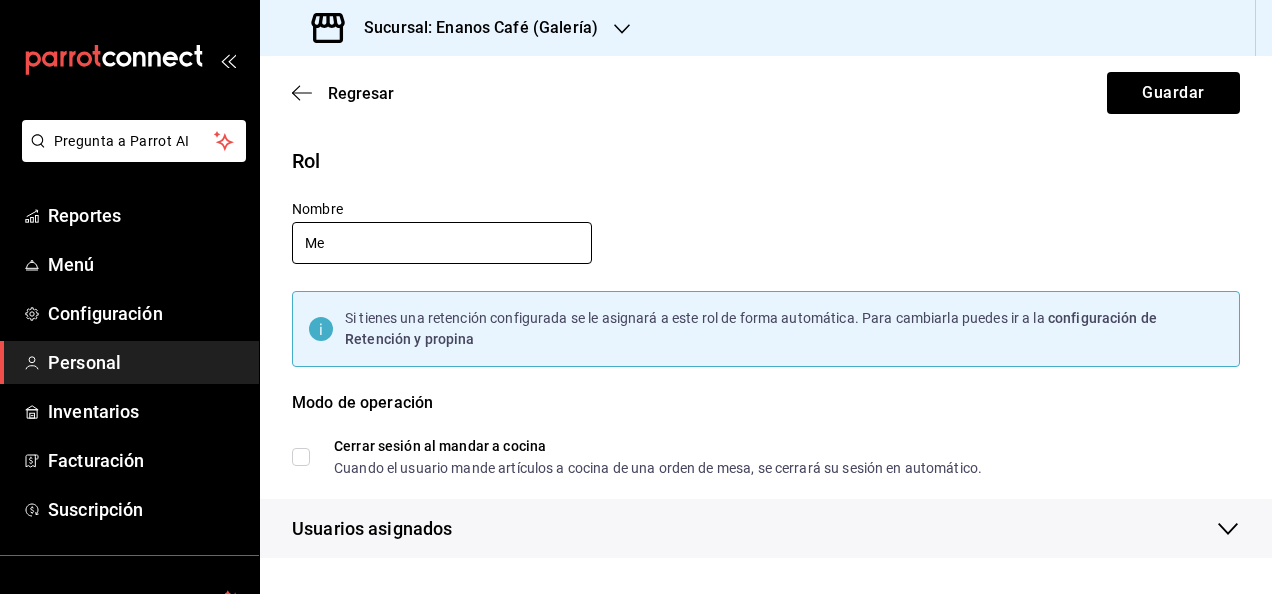 type on "M" 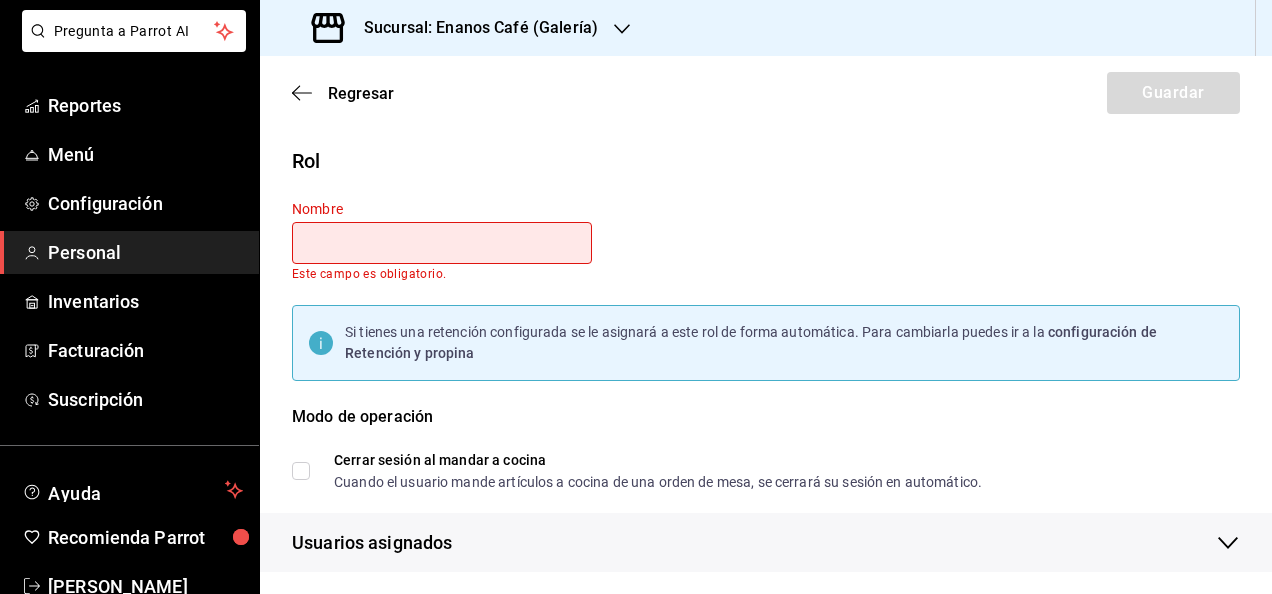 scroll, scrollTop: 114, scrollLeft: 0, axis: vertical 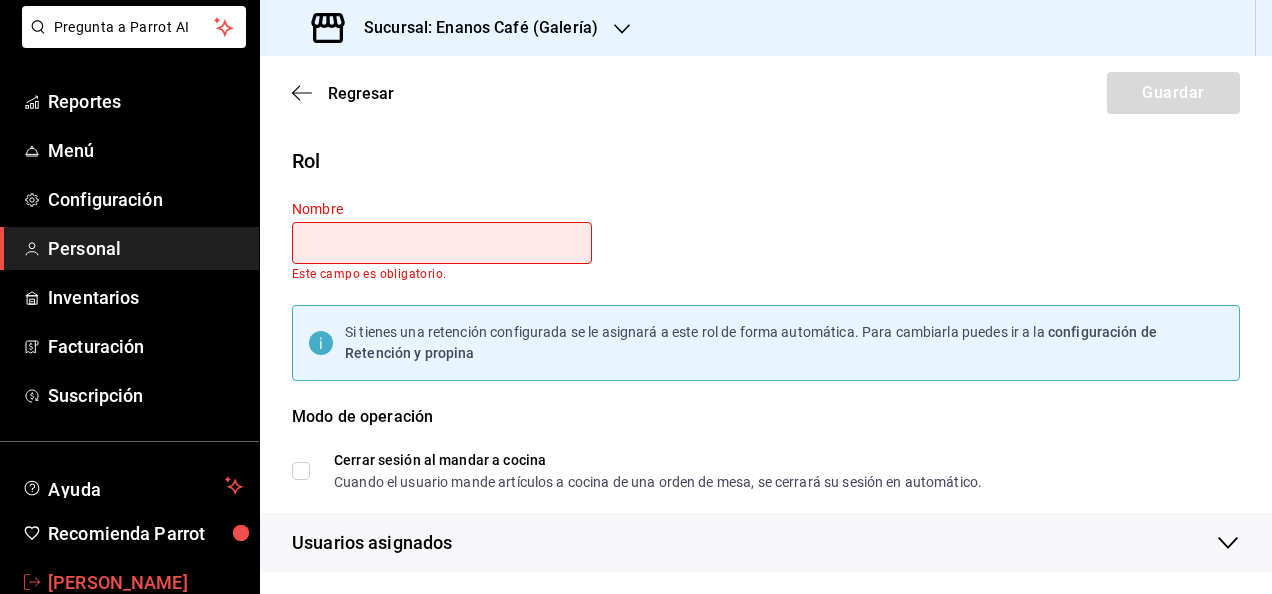 type 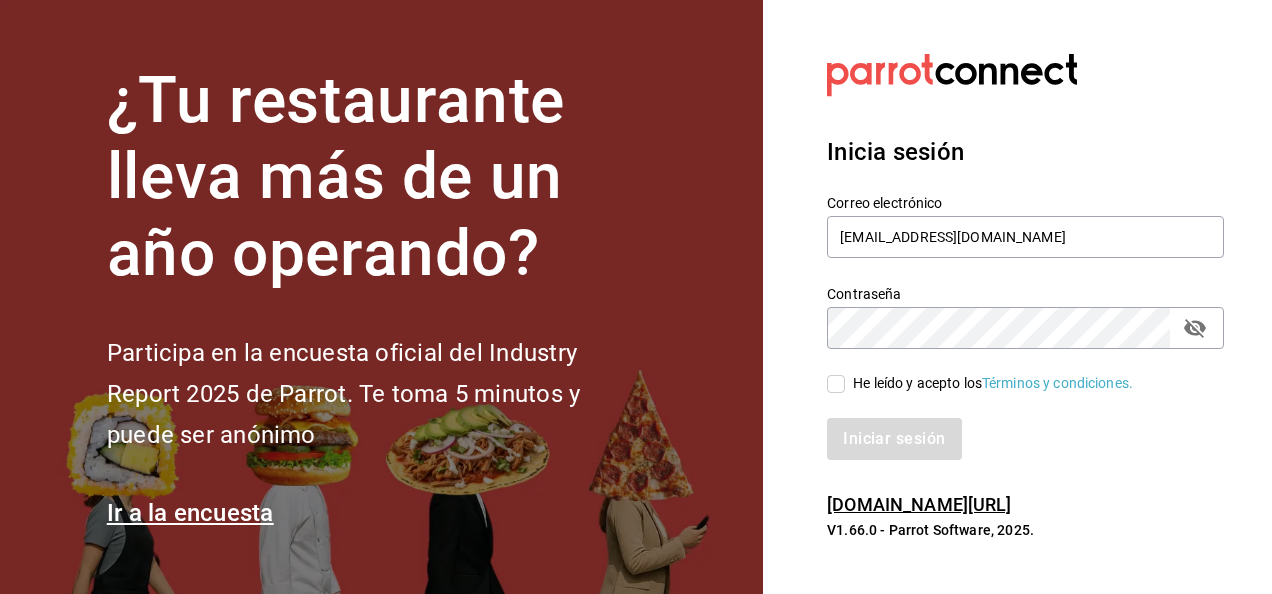 click on "Inicia sesión Correo electrónico [EMAIL_ADDRESS][DOMAIN_NAME] Contraseña Contraseña He leído y acepto los  Términos y condiciones. Iniciar sesión" at bounding box center [1025, 297] 